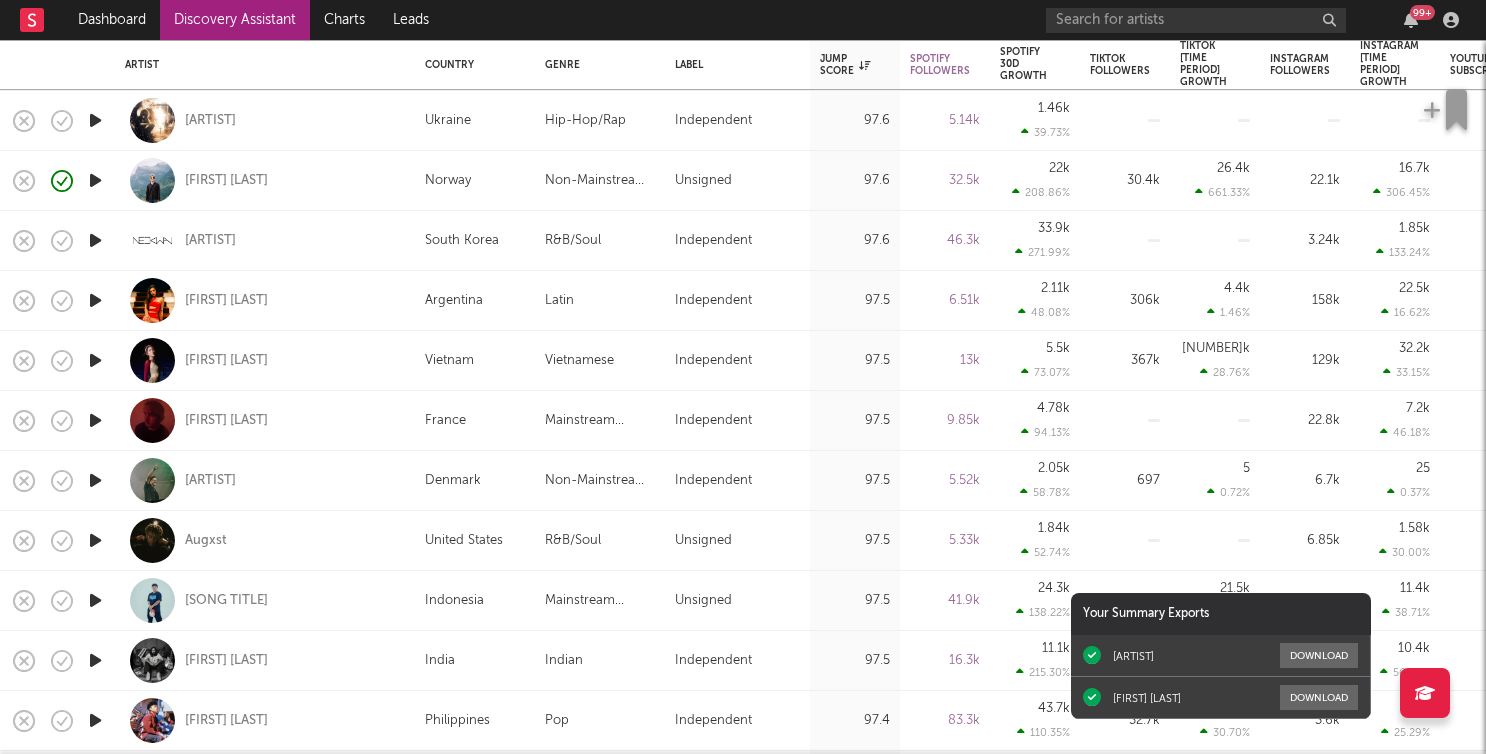 scroll, scrollTop: 0, scrollLeft: 0, axis: both 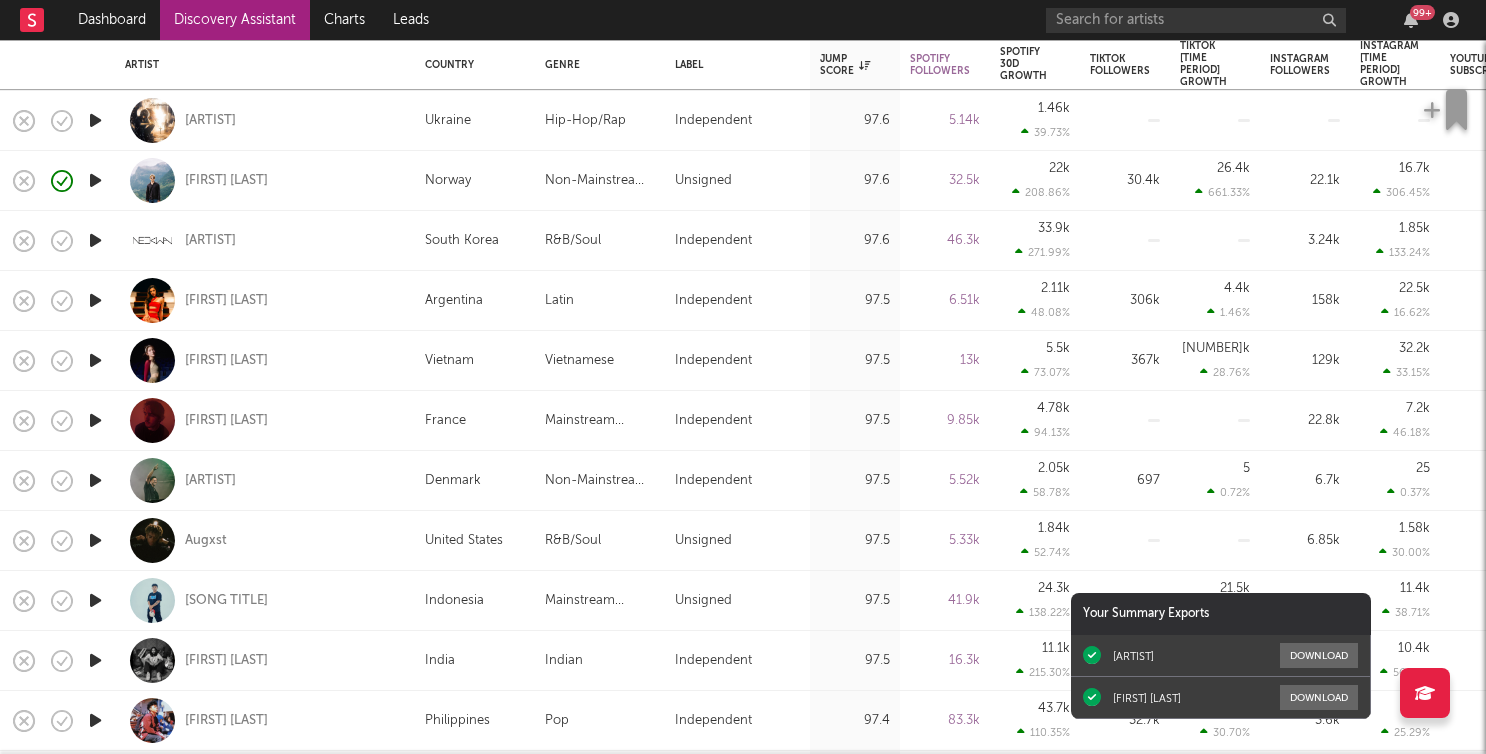 click on "R&B/Soul" at bounding box center (600, 241) 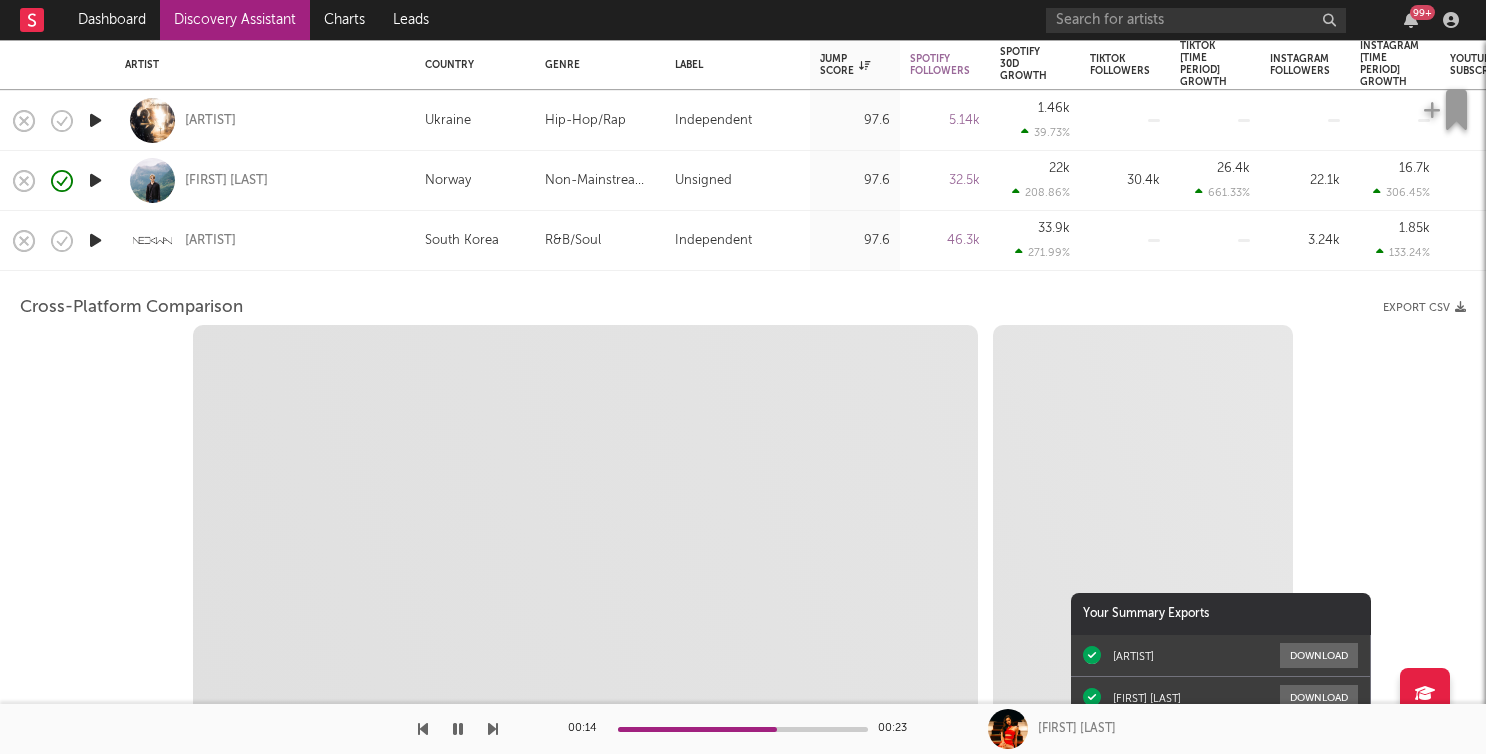click on "Cross-Platform Comparison Export CSV  Zoom [TIME PERIOD] [TIME PERIOD] [TIME PERIOD] [TIME PERIOD] [TIME PERIOD] [TIME PERIOD] All Created with Highcharts [NUMBER].[NUMBER] Zoom [TIME PERIOD] [TIME PERIOD] [TIME PERIOD] [TIME PERIOD] [TIME PERIOD] [TIME PERIOD] All → name" at bounding box center (743, 743) 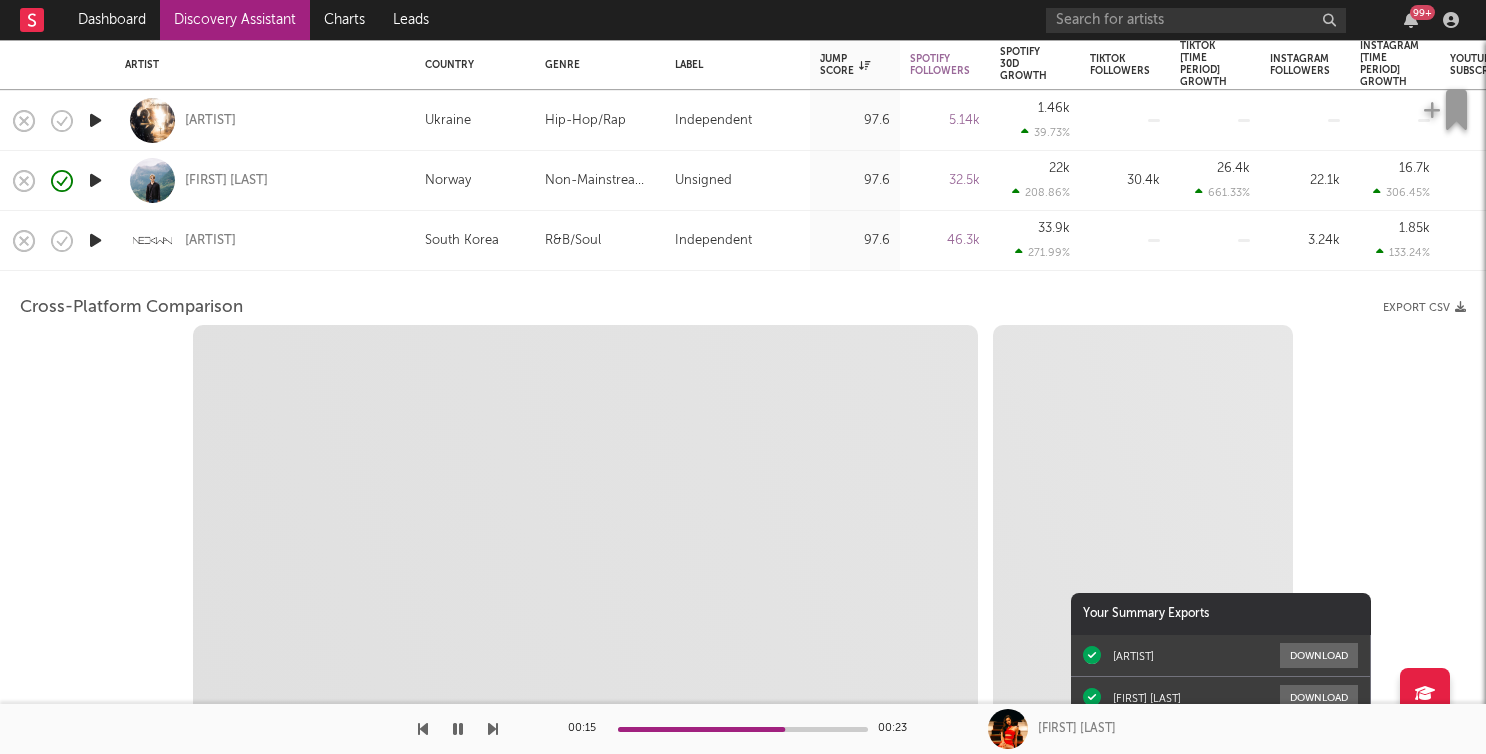 click on "South Korea" at bounding box center [462, 241] 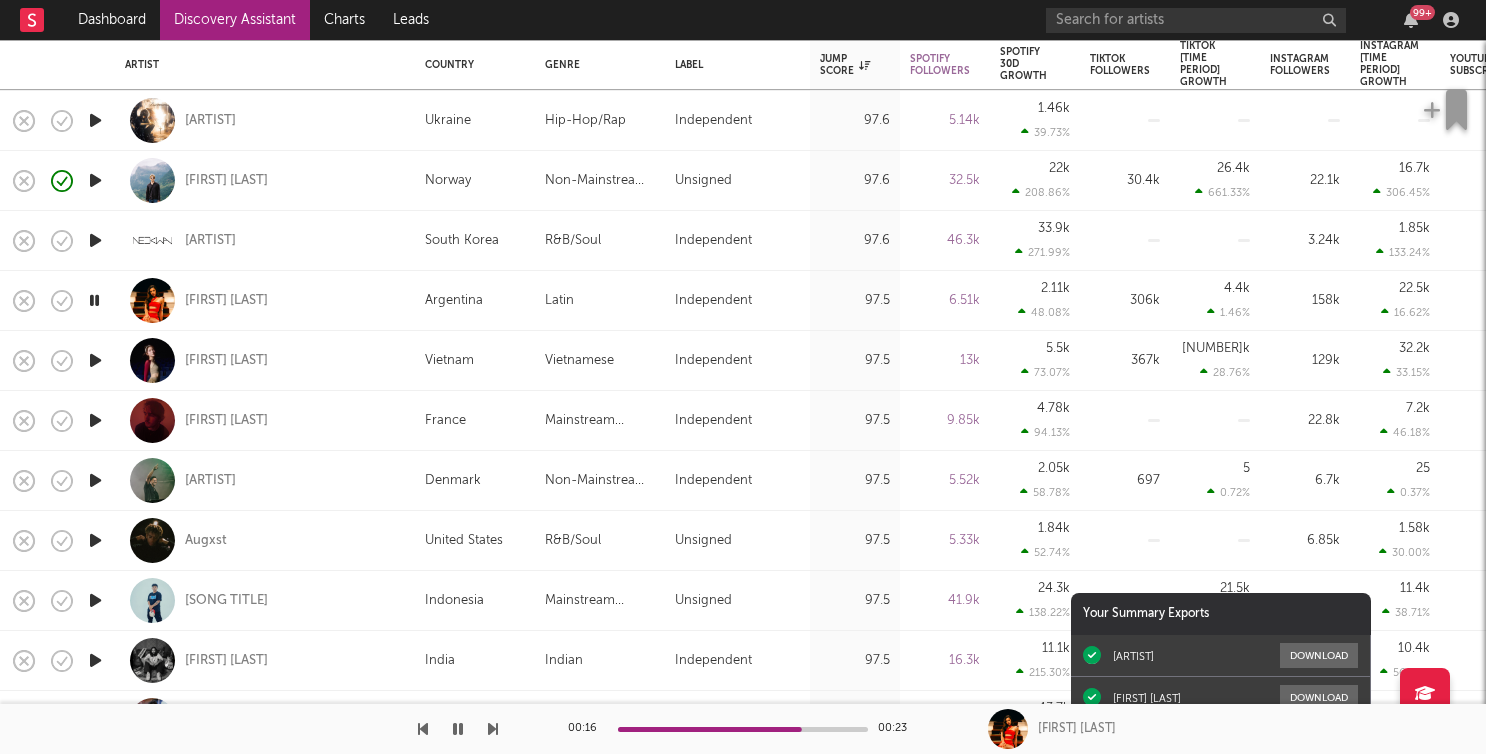 click at bounding box center [95, 360] 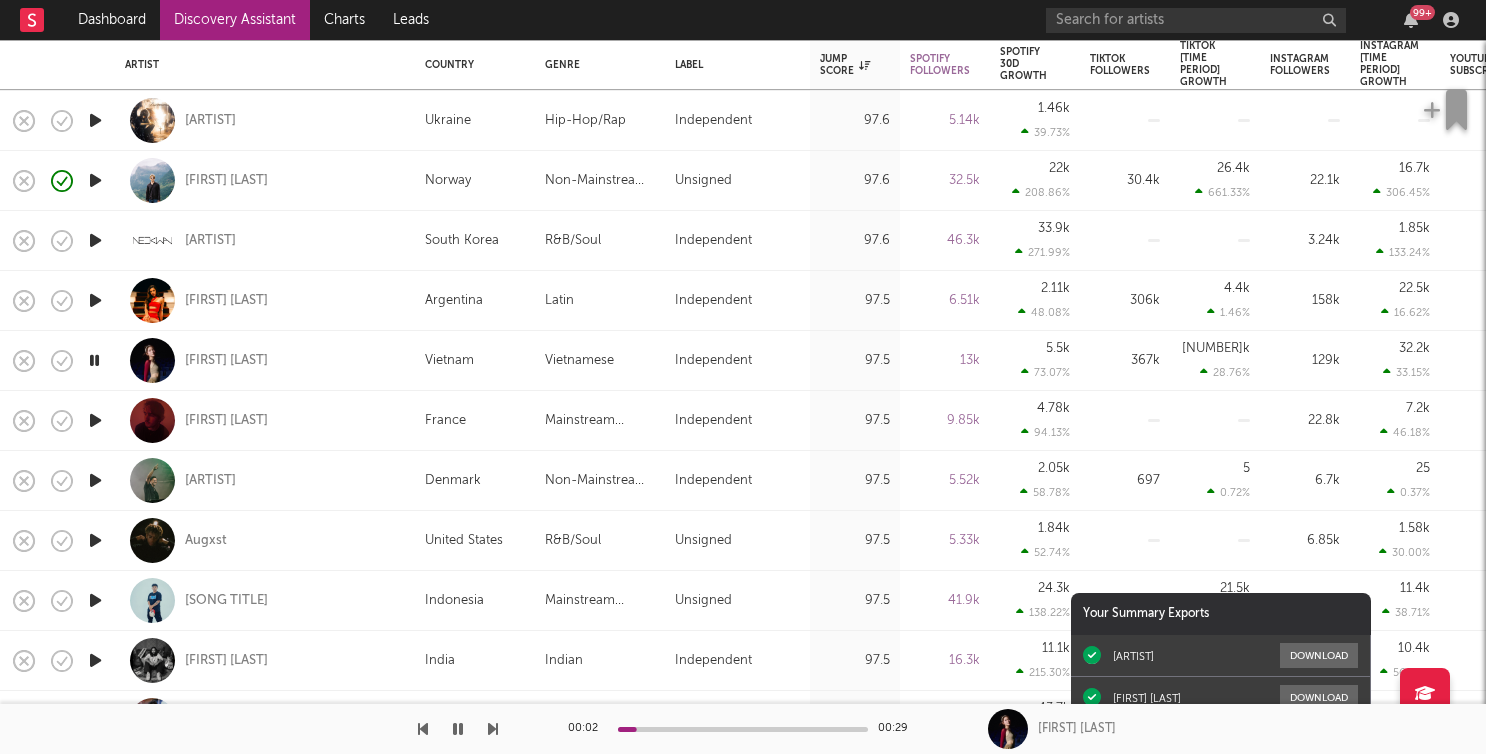 click at bounding box center (95, 421) 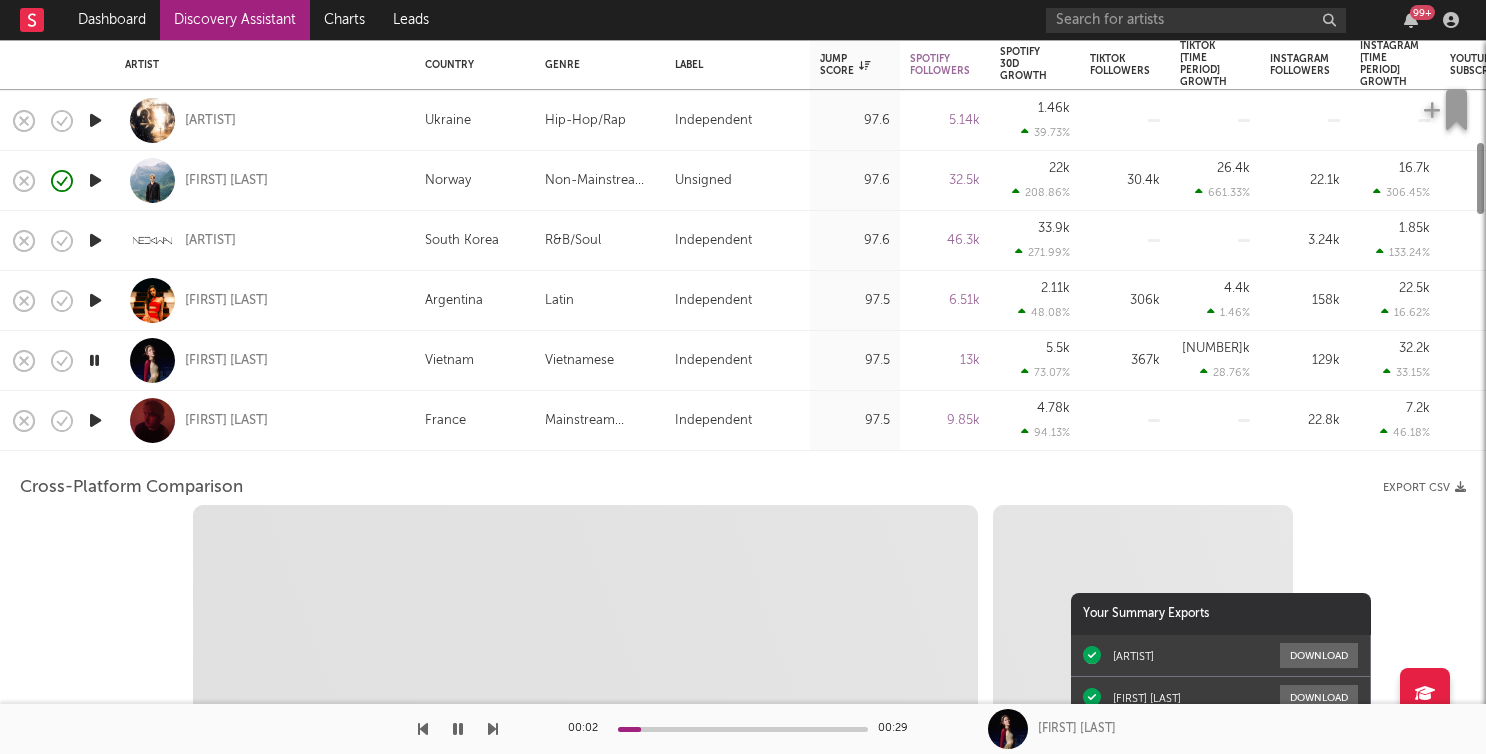 click at bounding box center (95, 420) 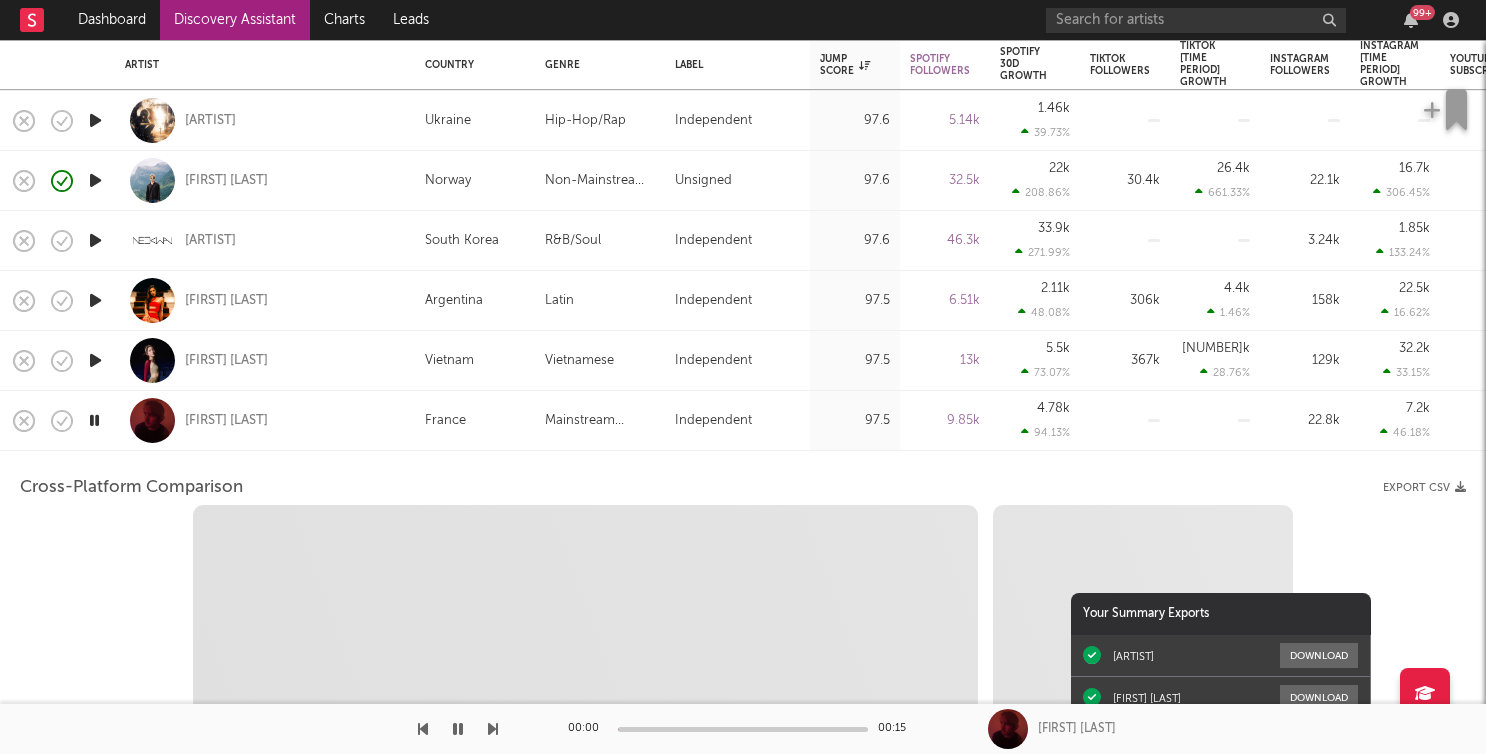 click on "[FIRST] [LAST]" at bounding box center (265, 420) 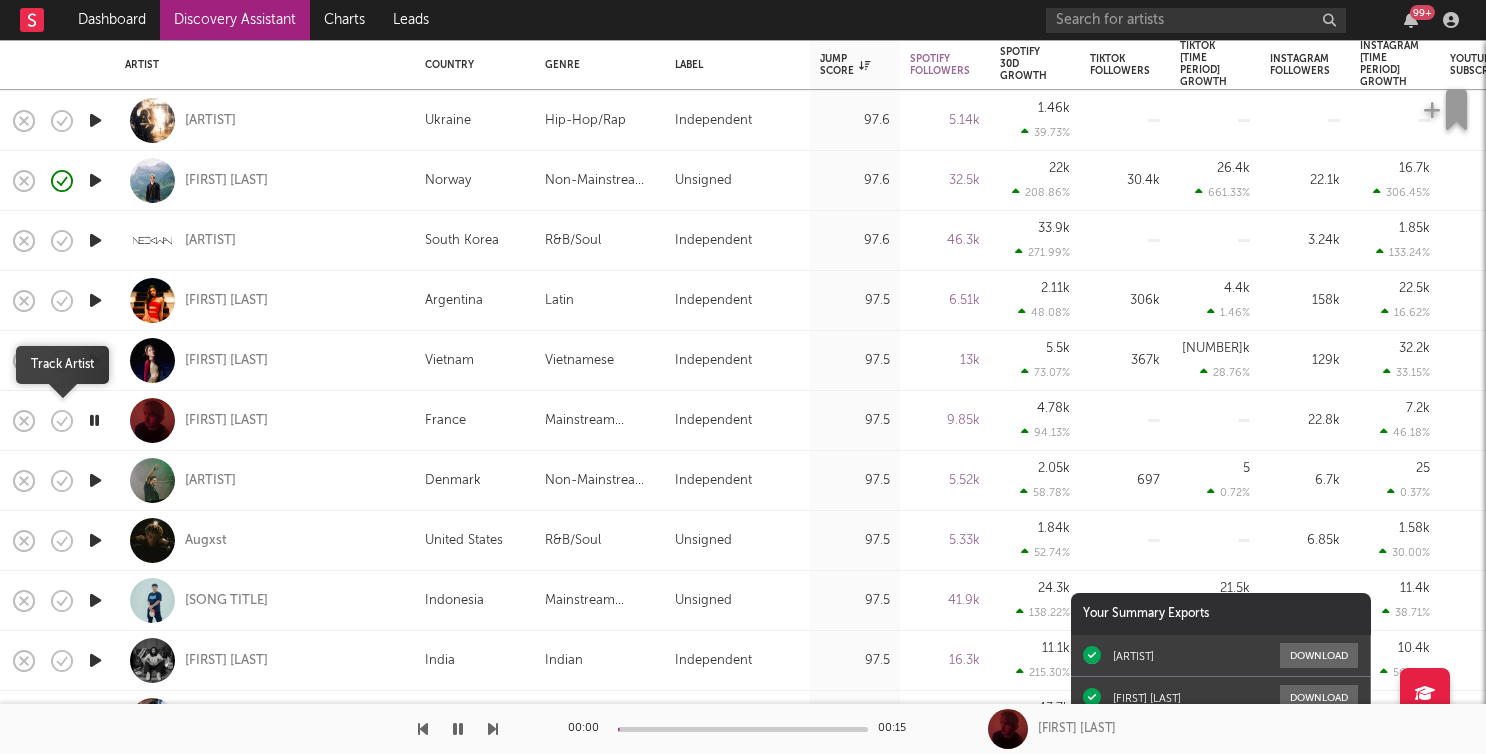 click 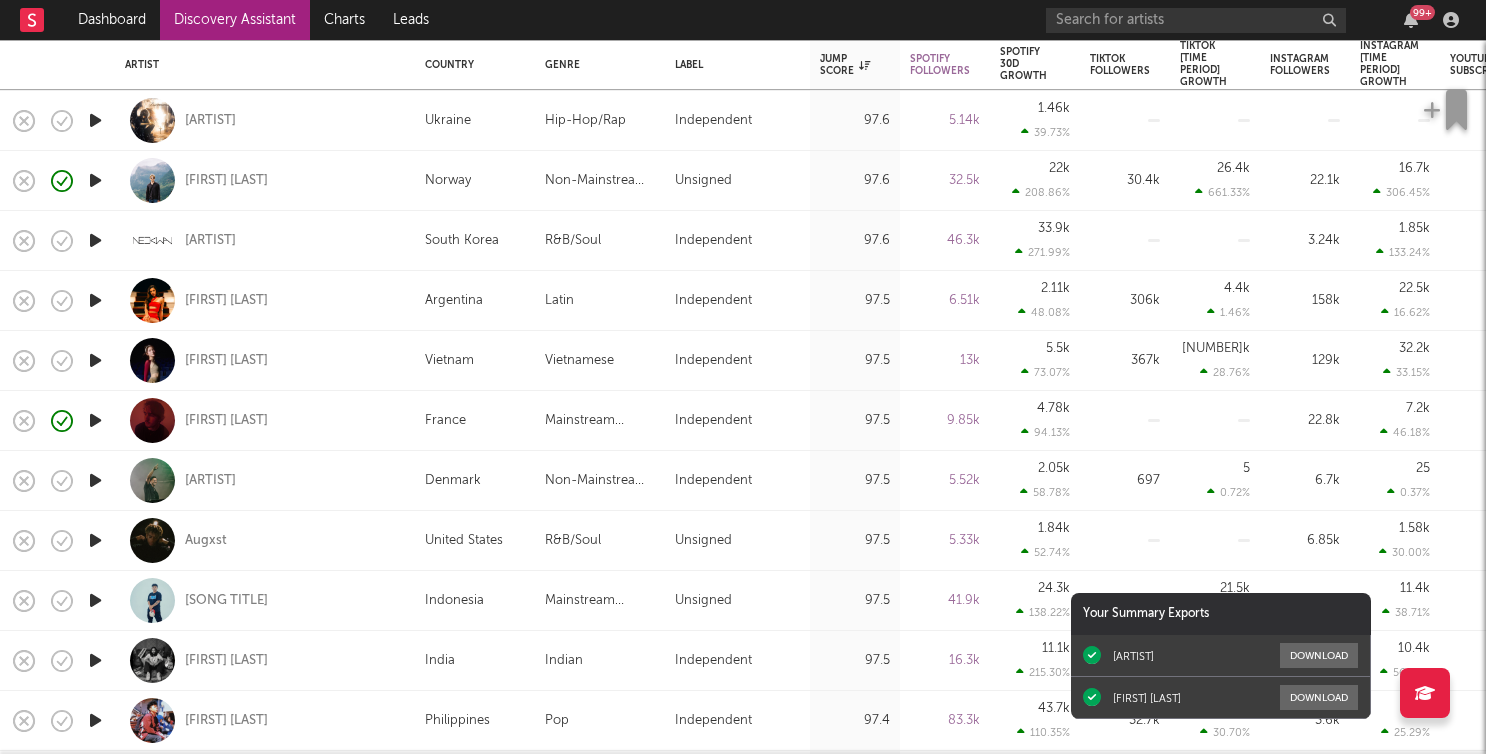 click at bounding box center (95, 300) 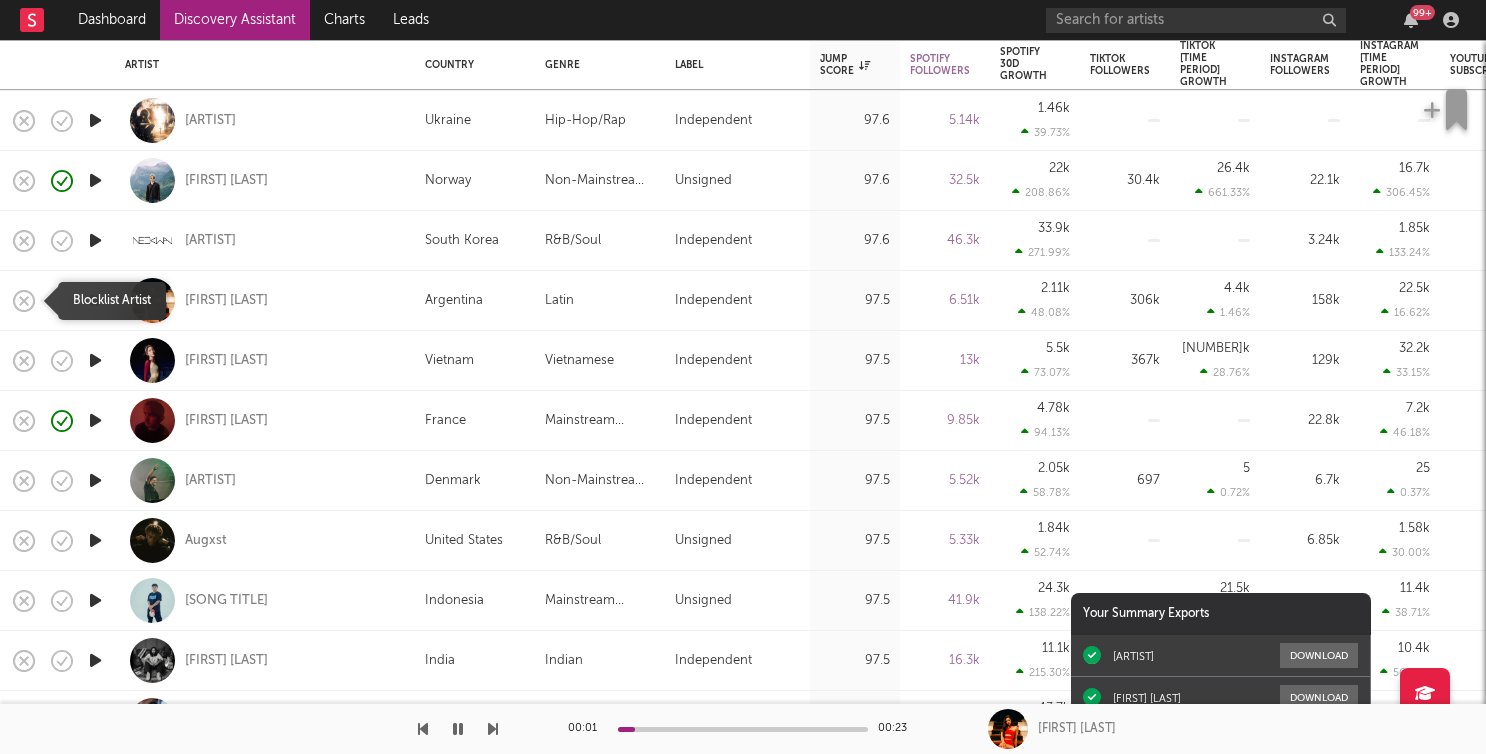 click 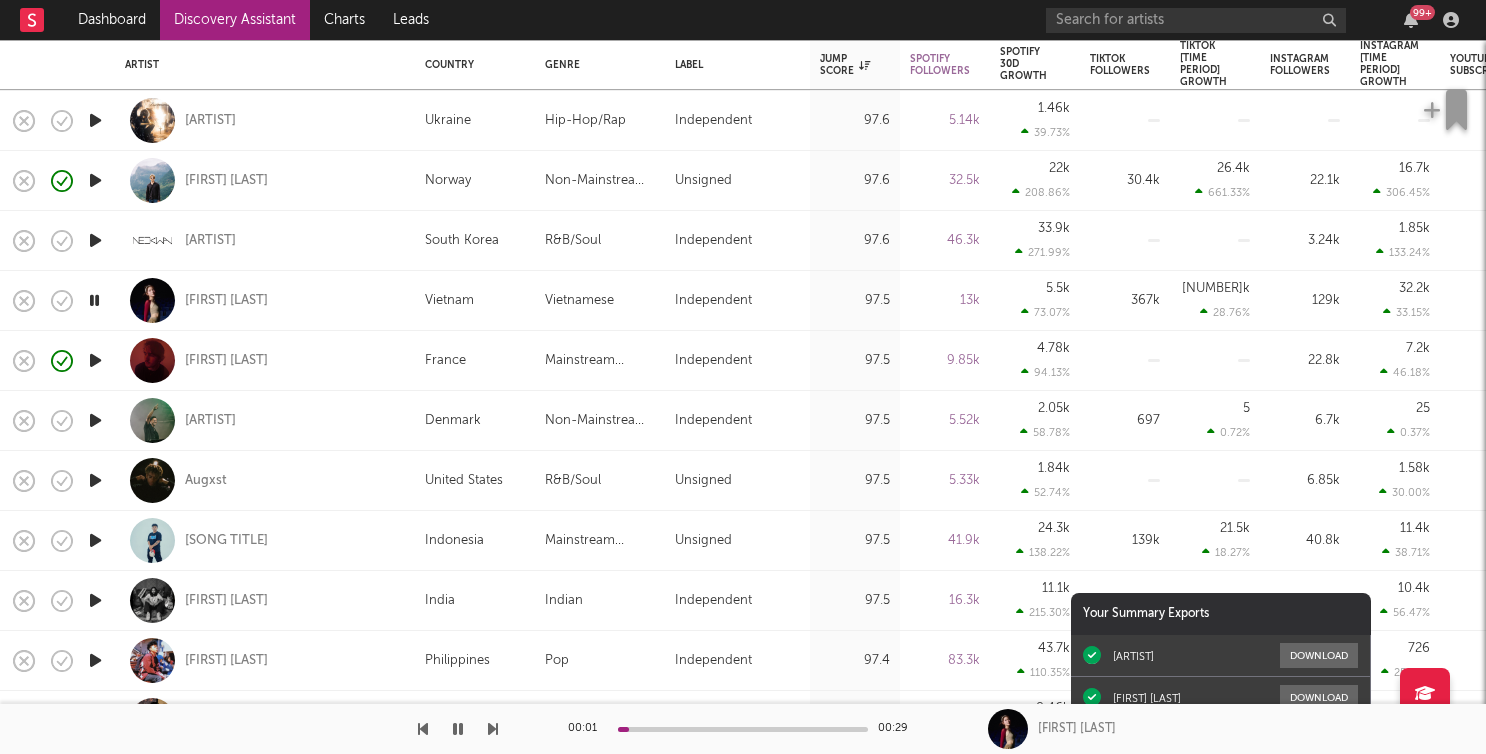 click at bounding box center (95, 420) 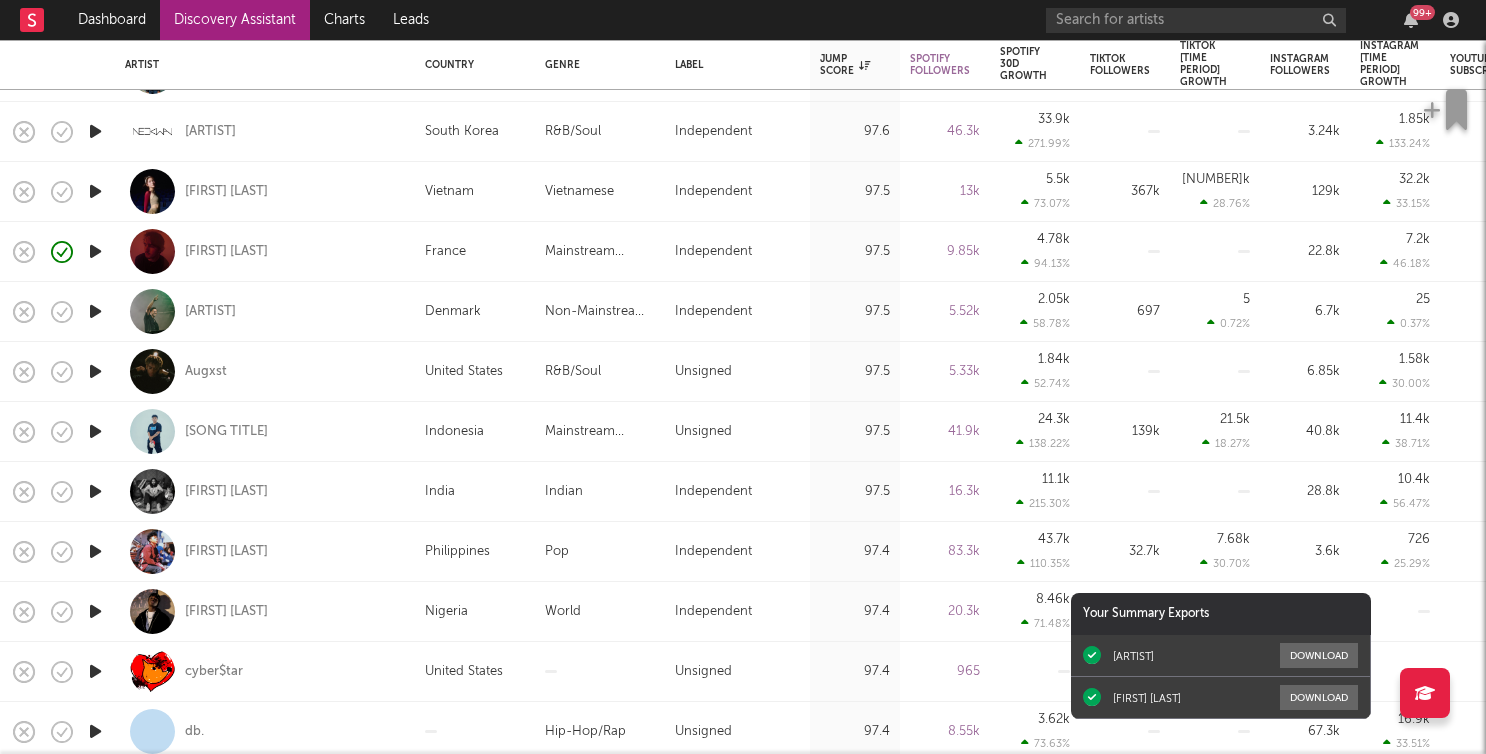 click at bounding box center [95, 371] 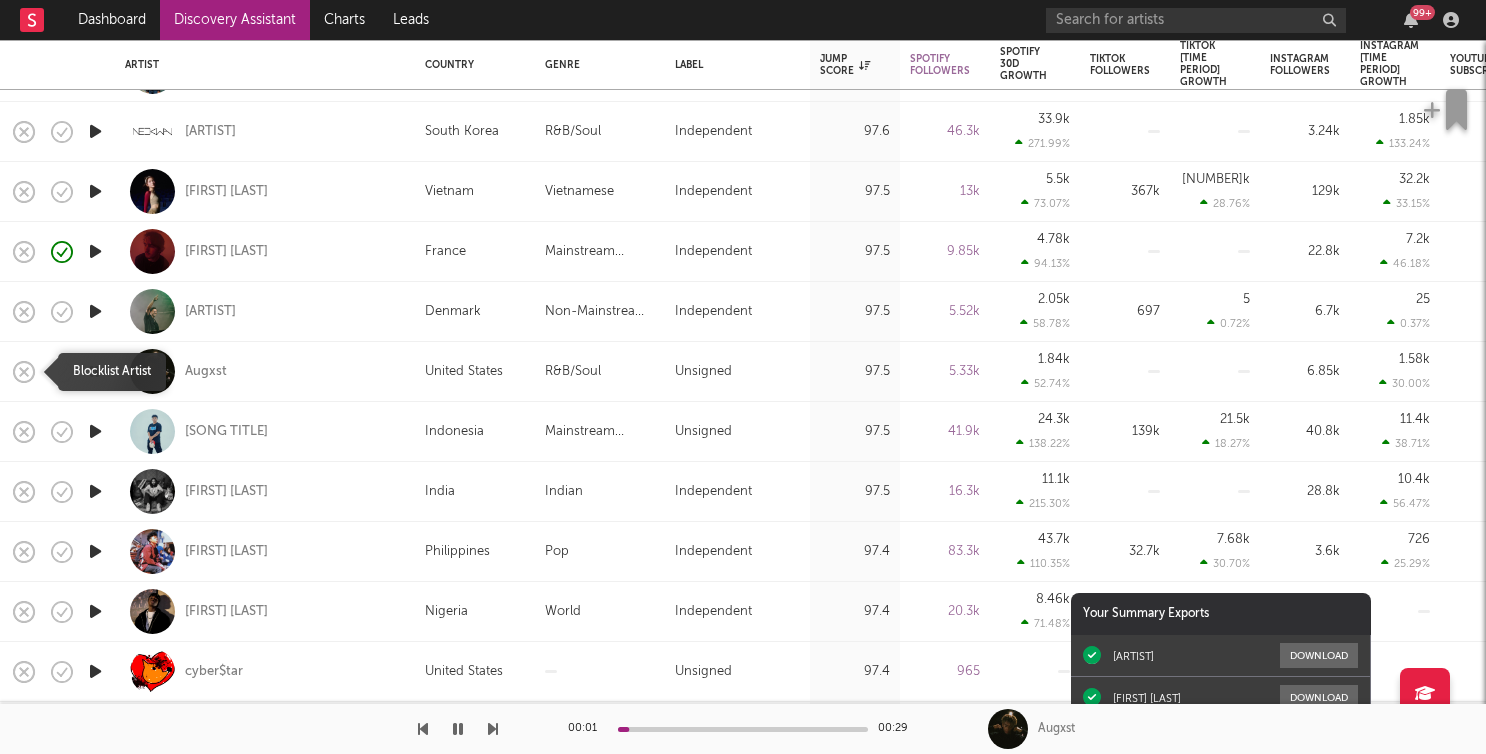 click 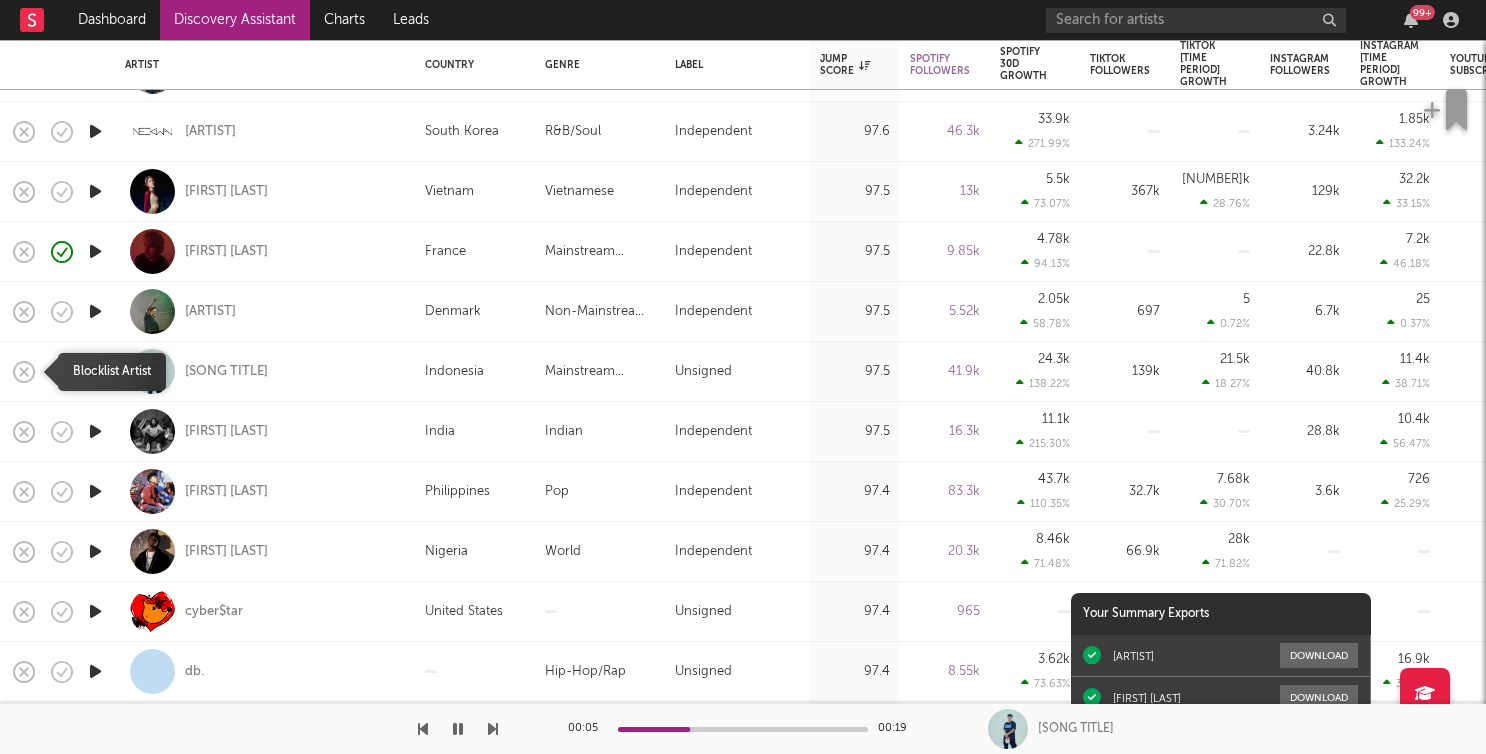 click 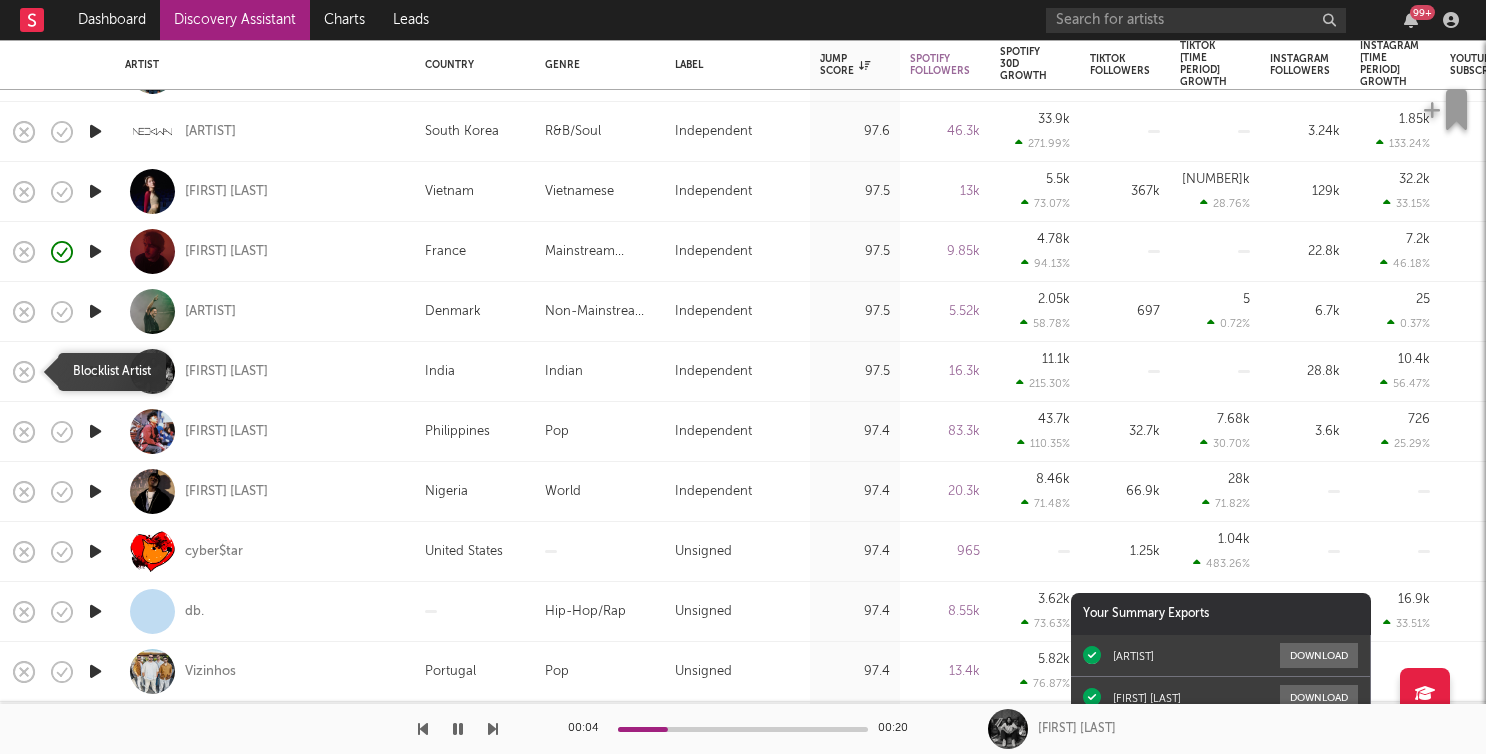 click 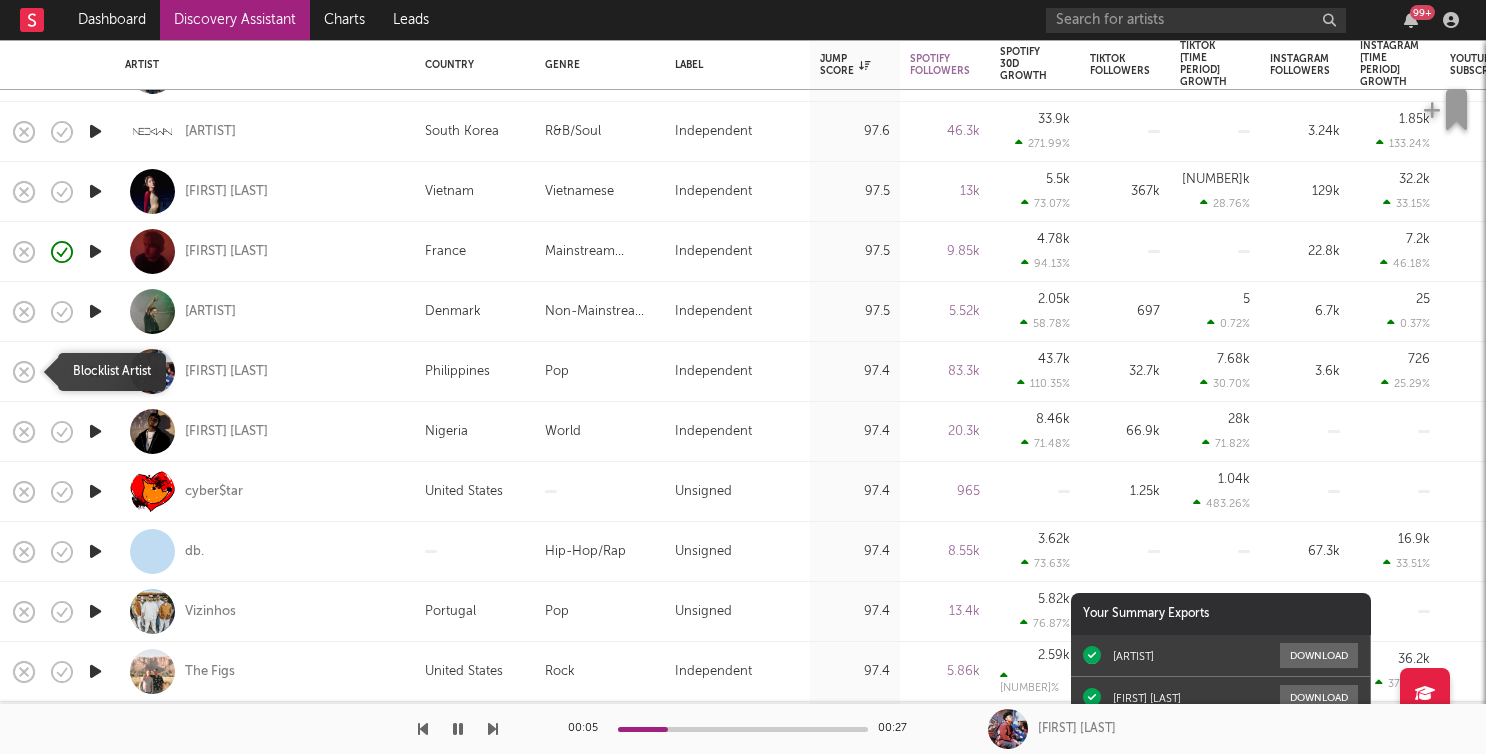 click 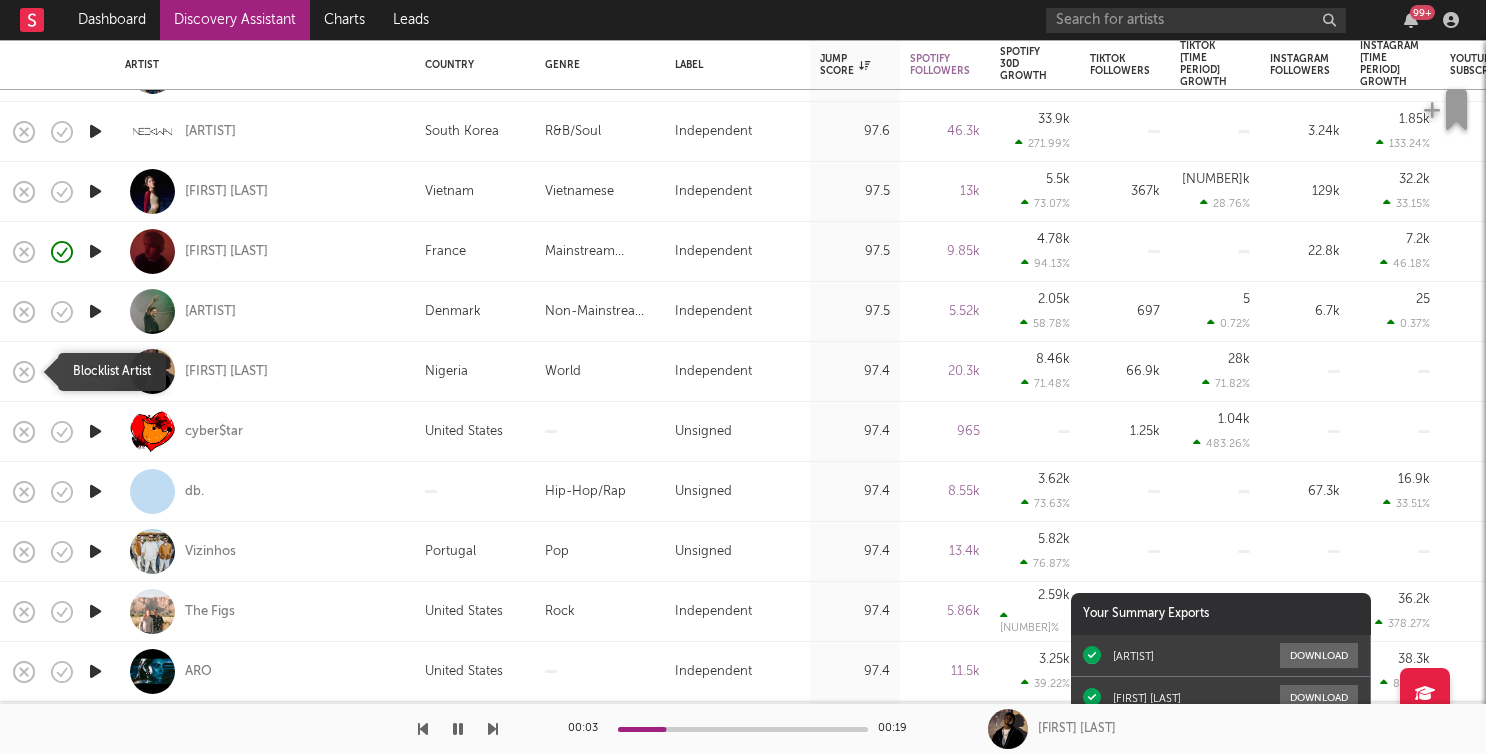 click 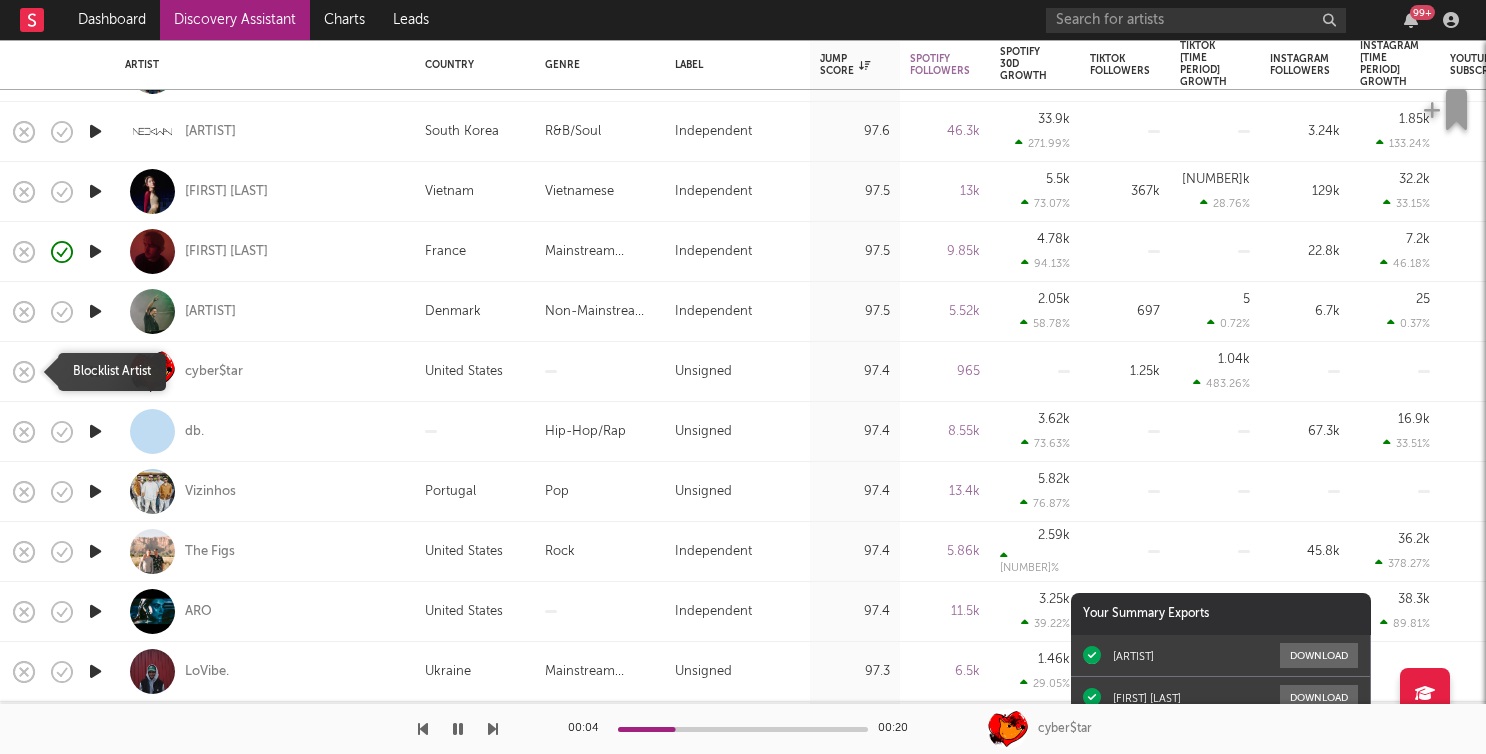 click 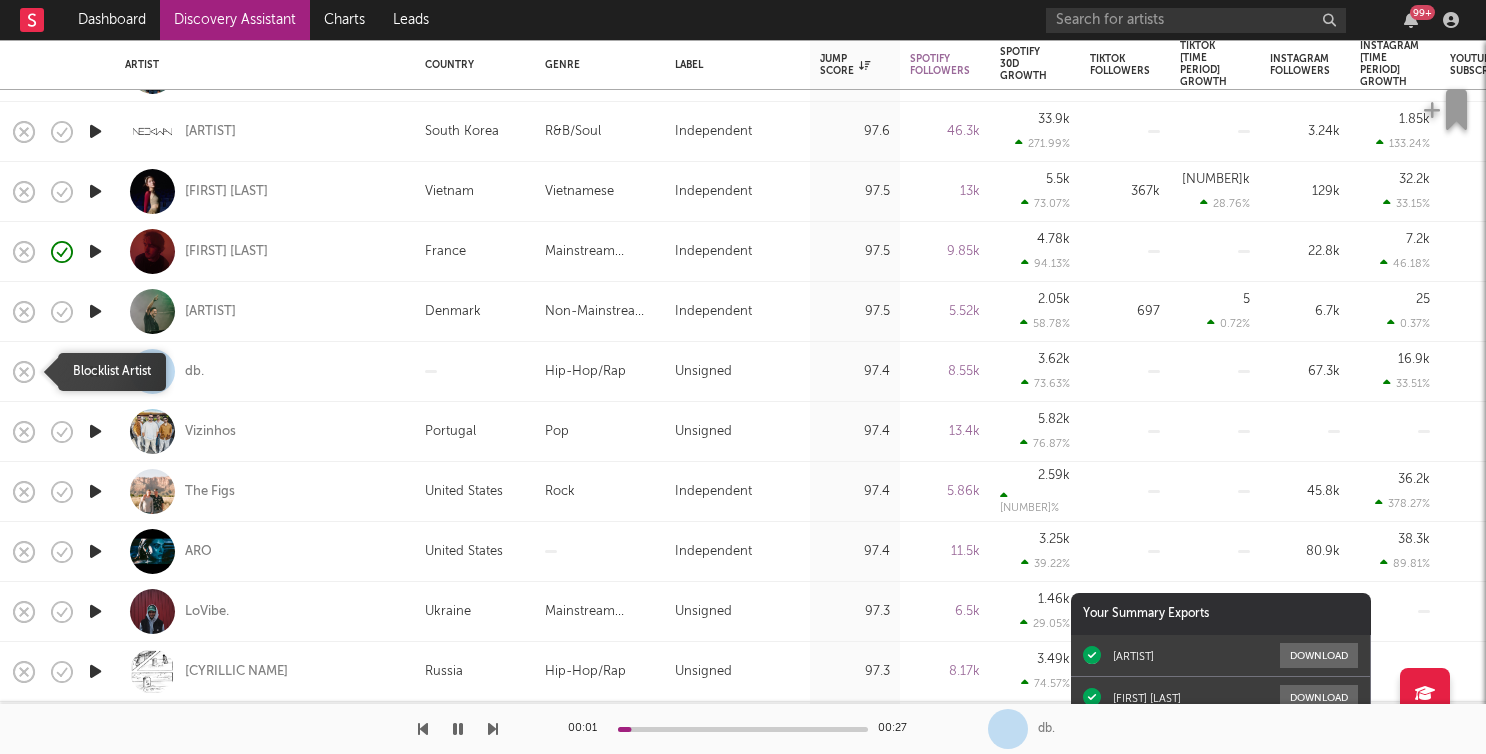 click 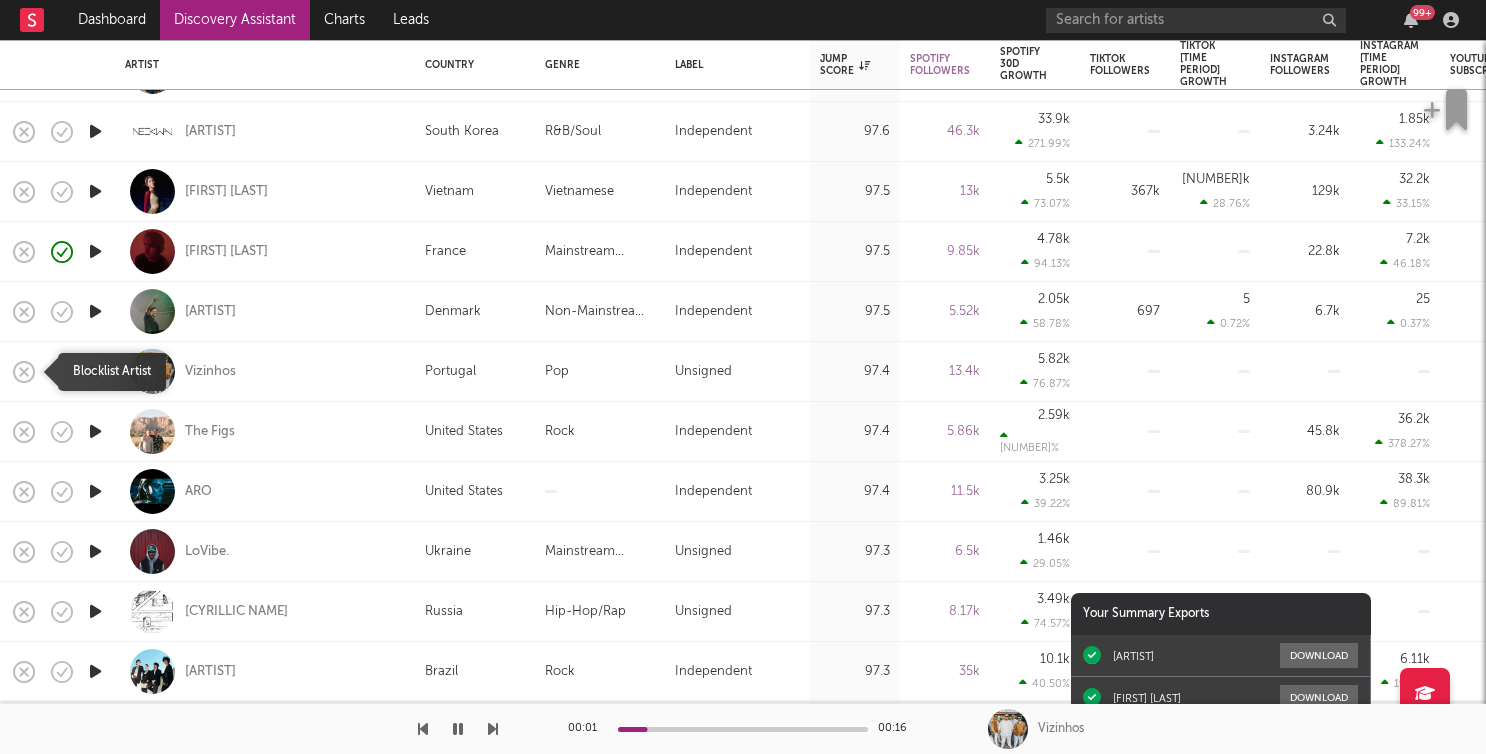 click 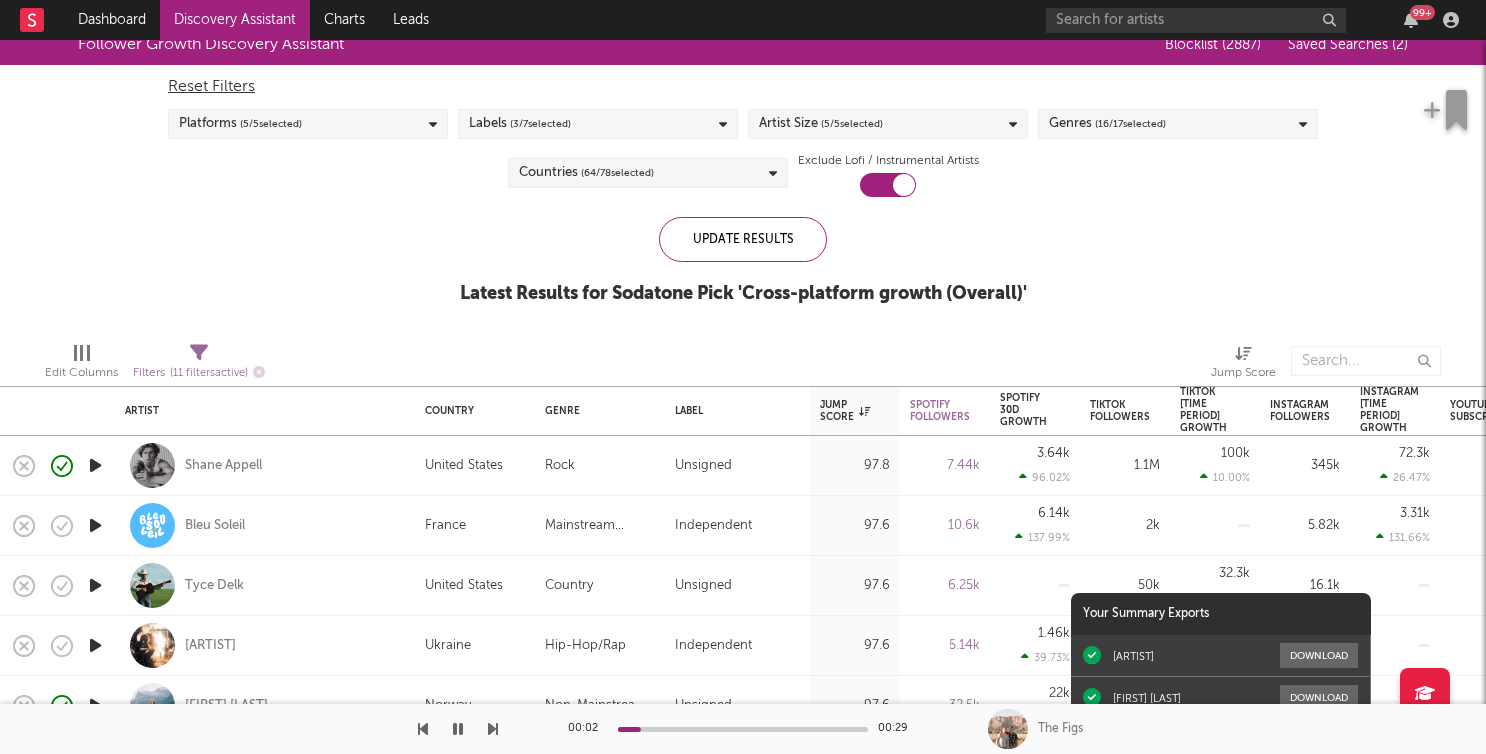 click on "Saved Searches   ( 2 )" at bounding box center [1348, 45] 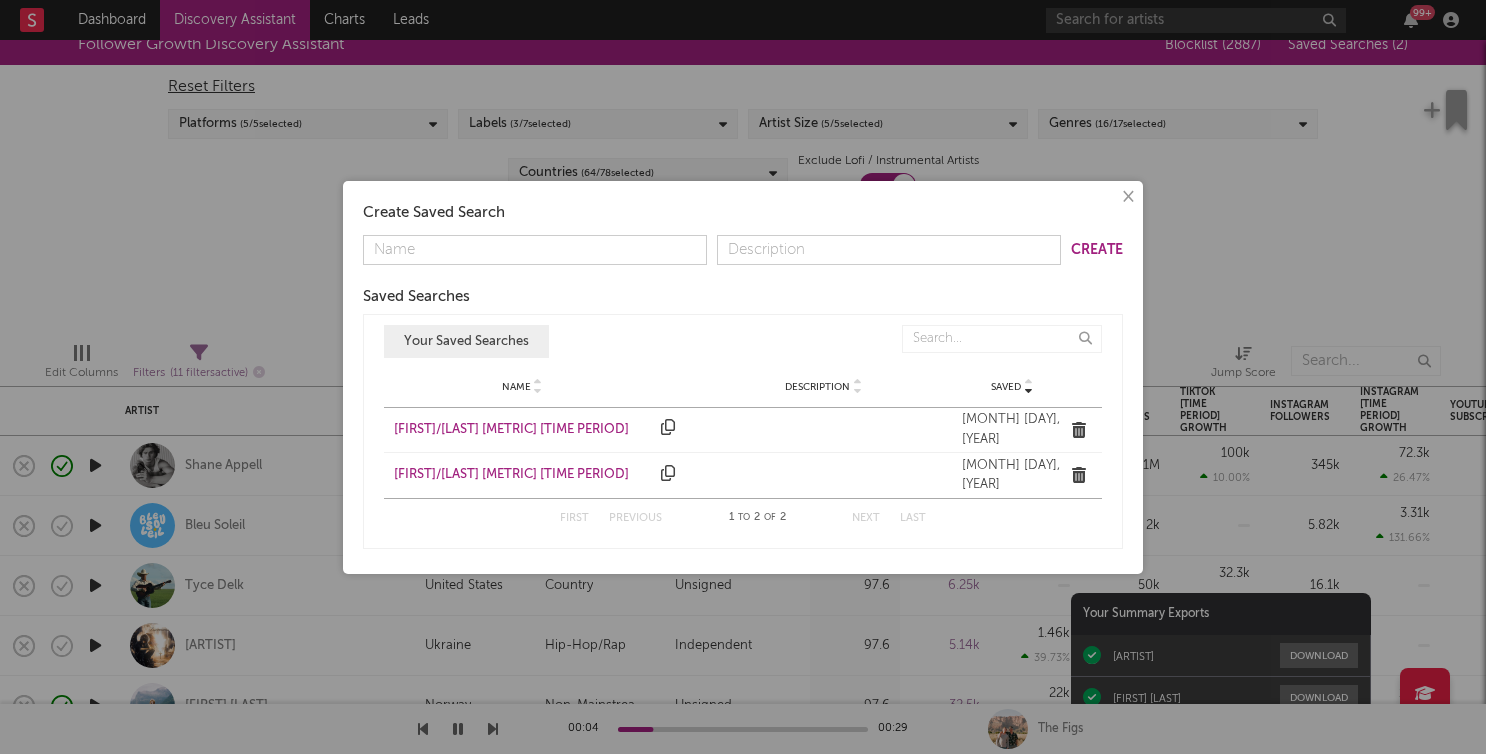 click on "[FIRST]/[LAST] [METRIC] [TIME PERIOD]" at bounding box center [522, 475] 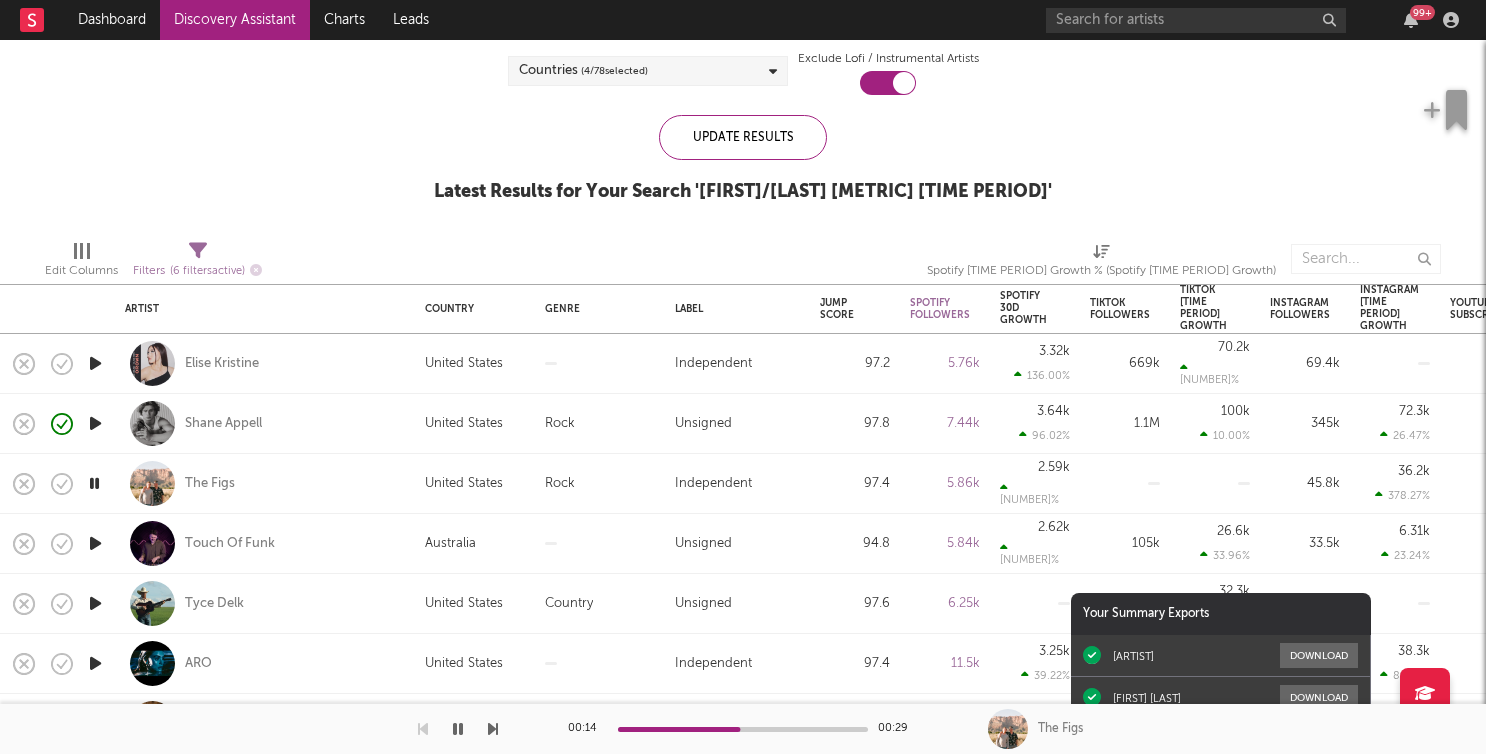 click at bounding box center (95, 423) 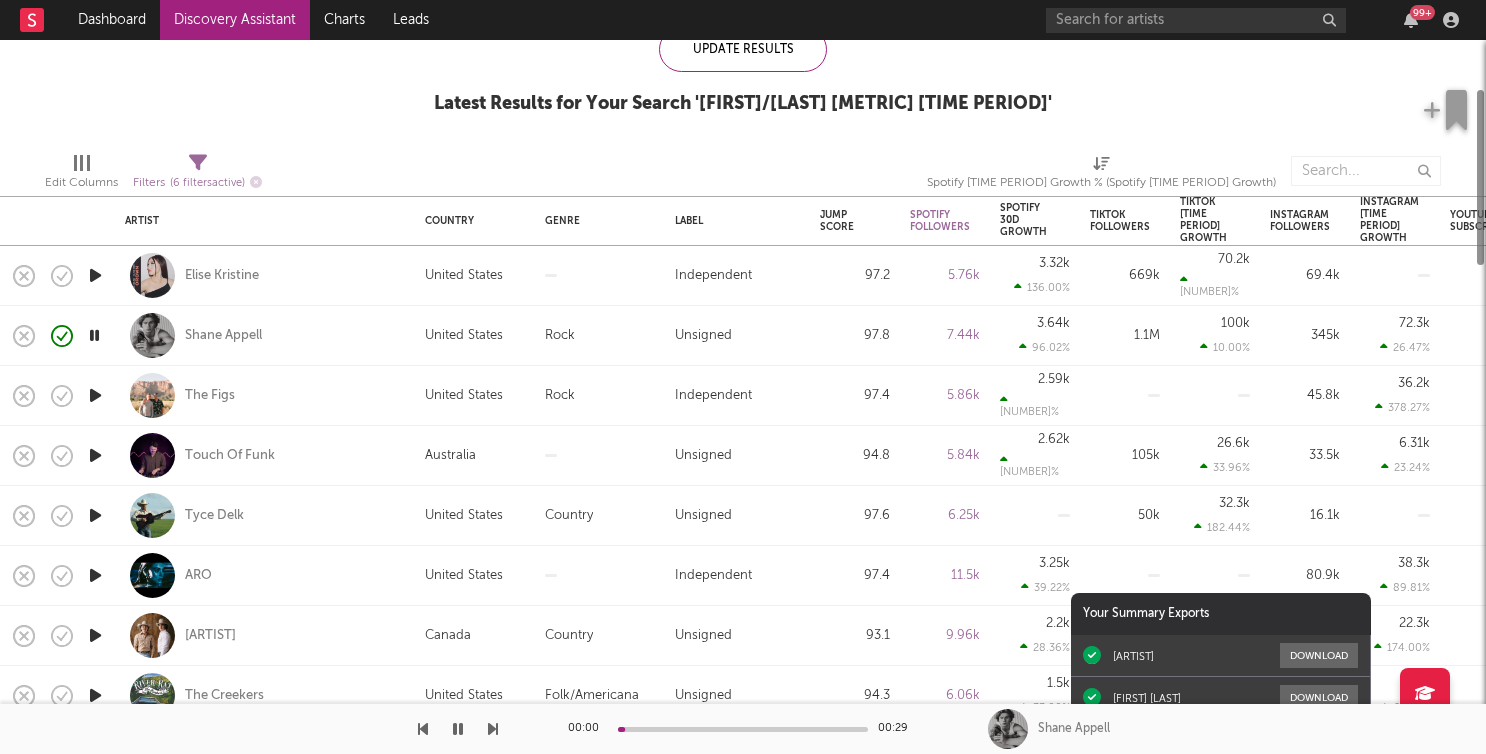 click at bounding box center (95, 396) 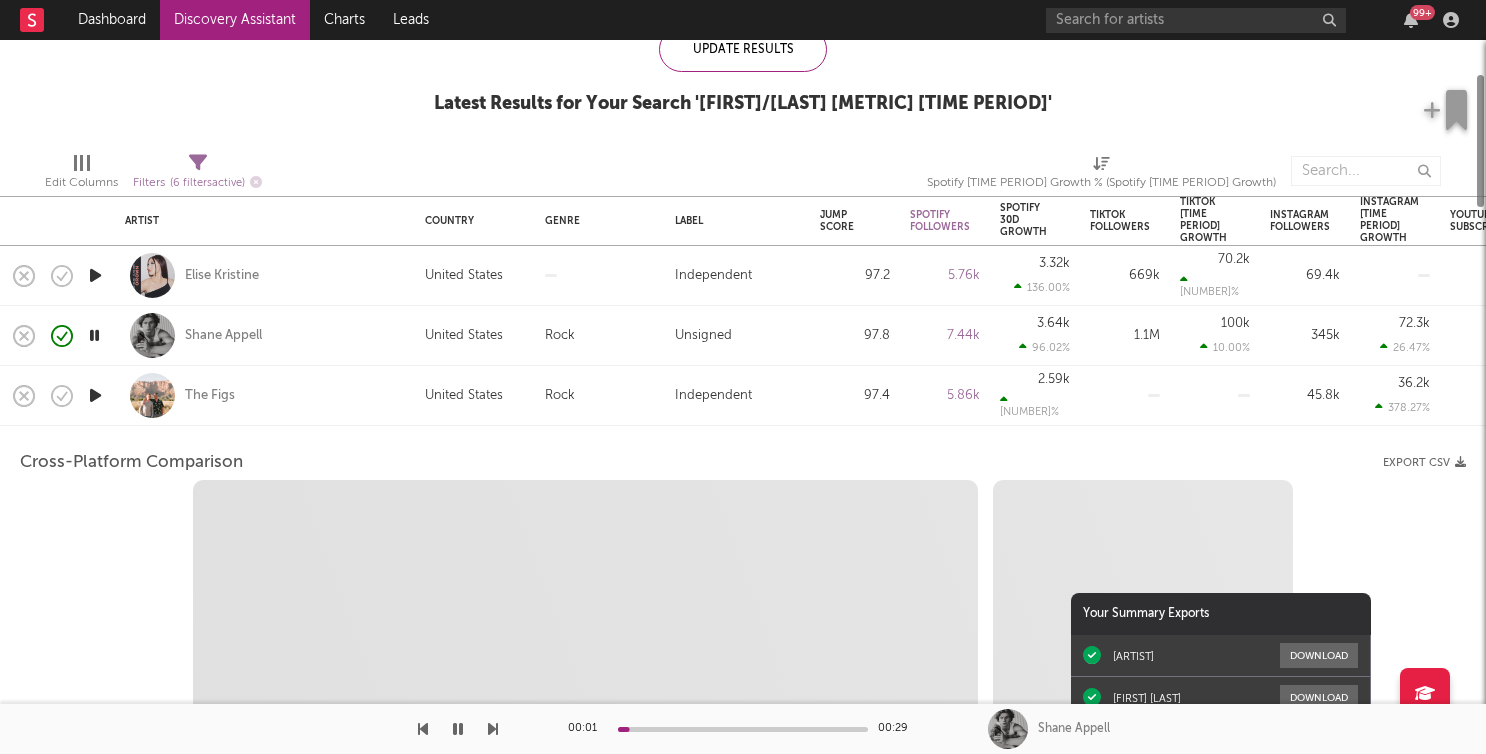 click at bounding box center (95, 395) 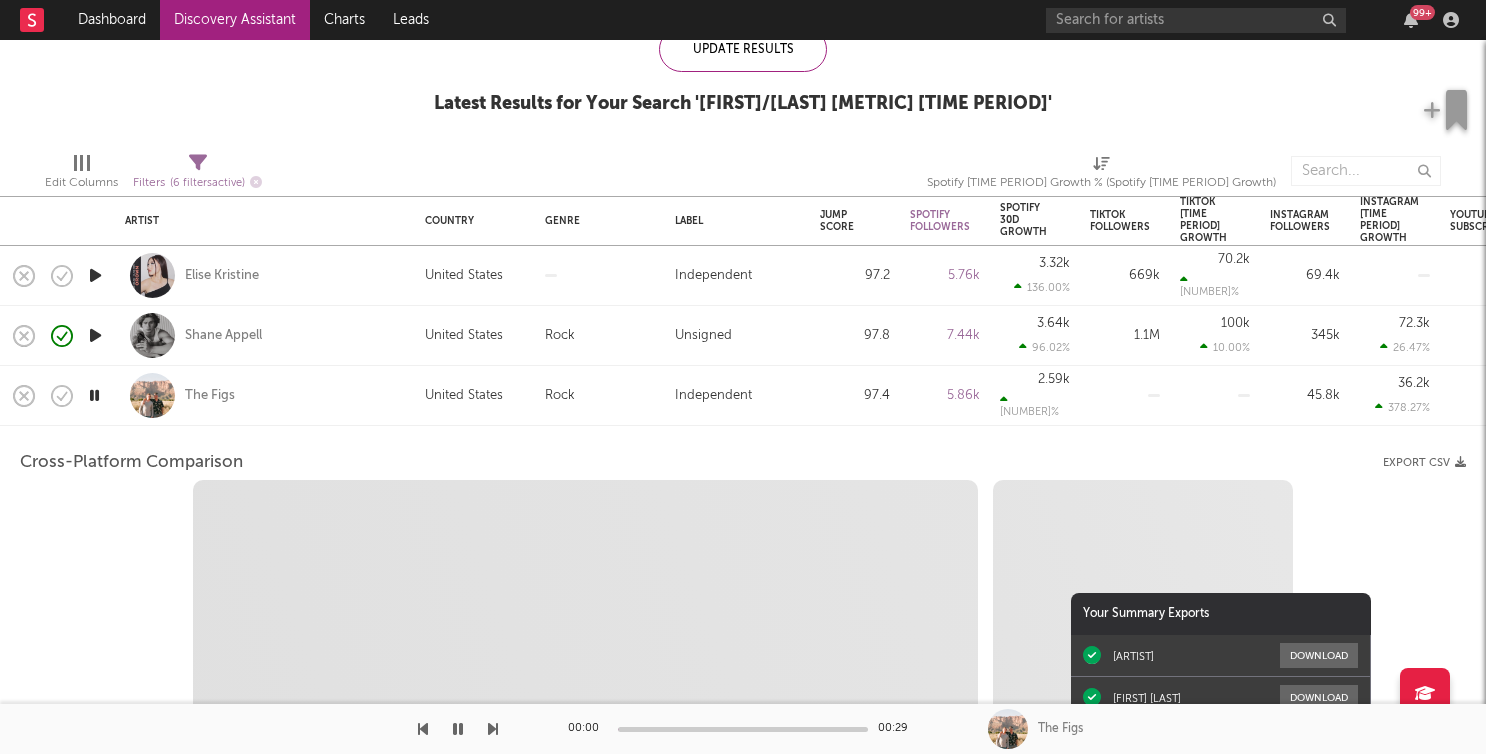 click at bounding box center [95, 396] 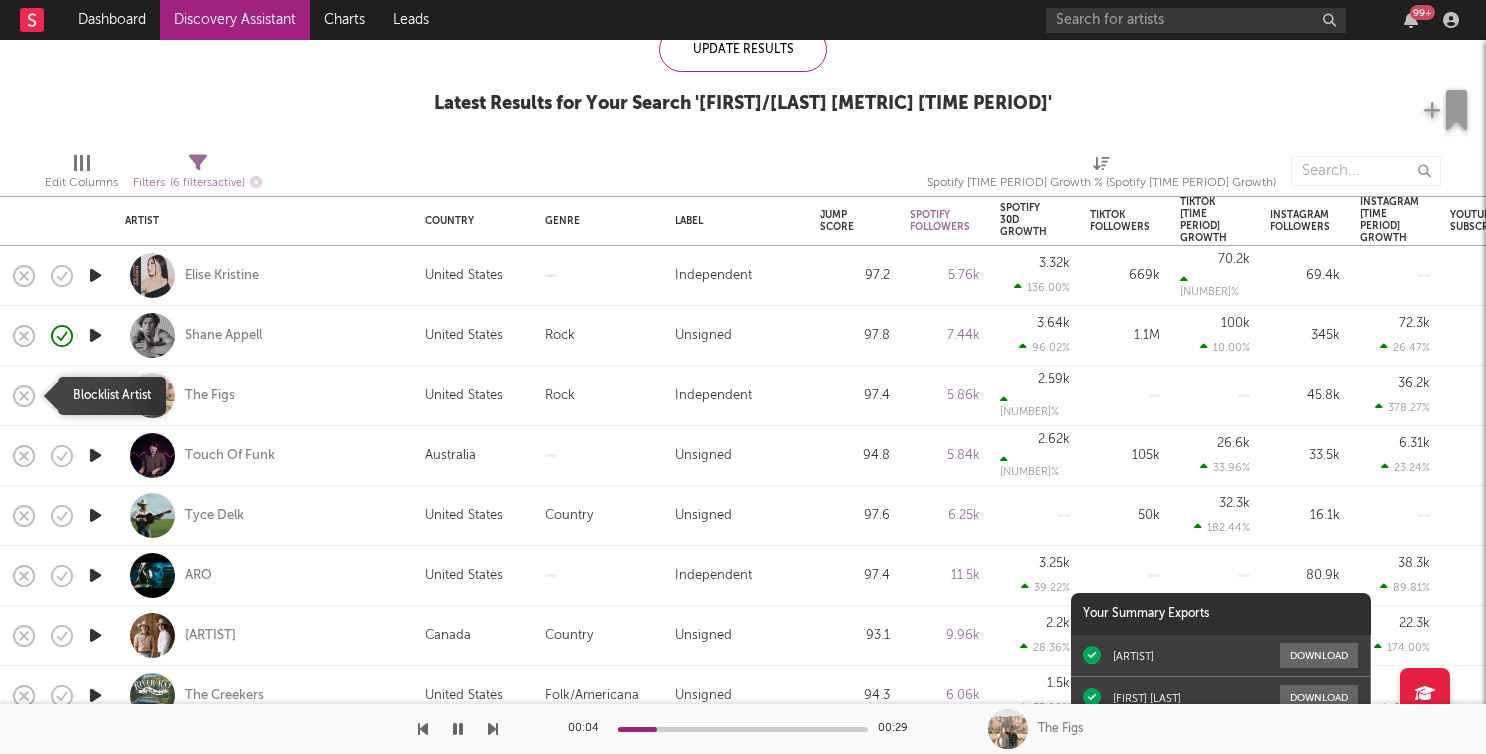 click 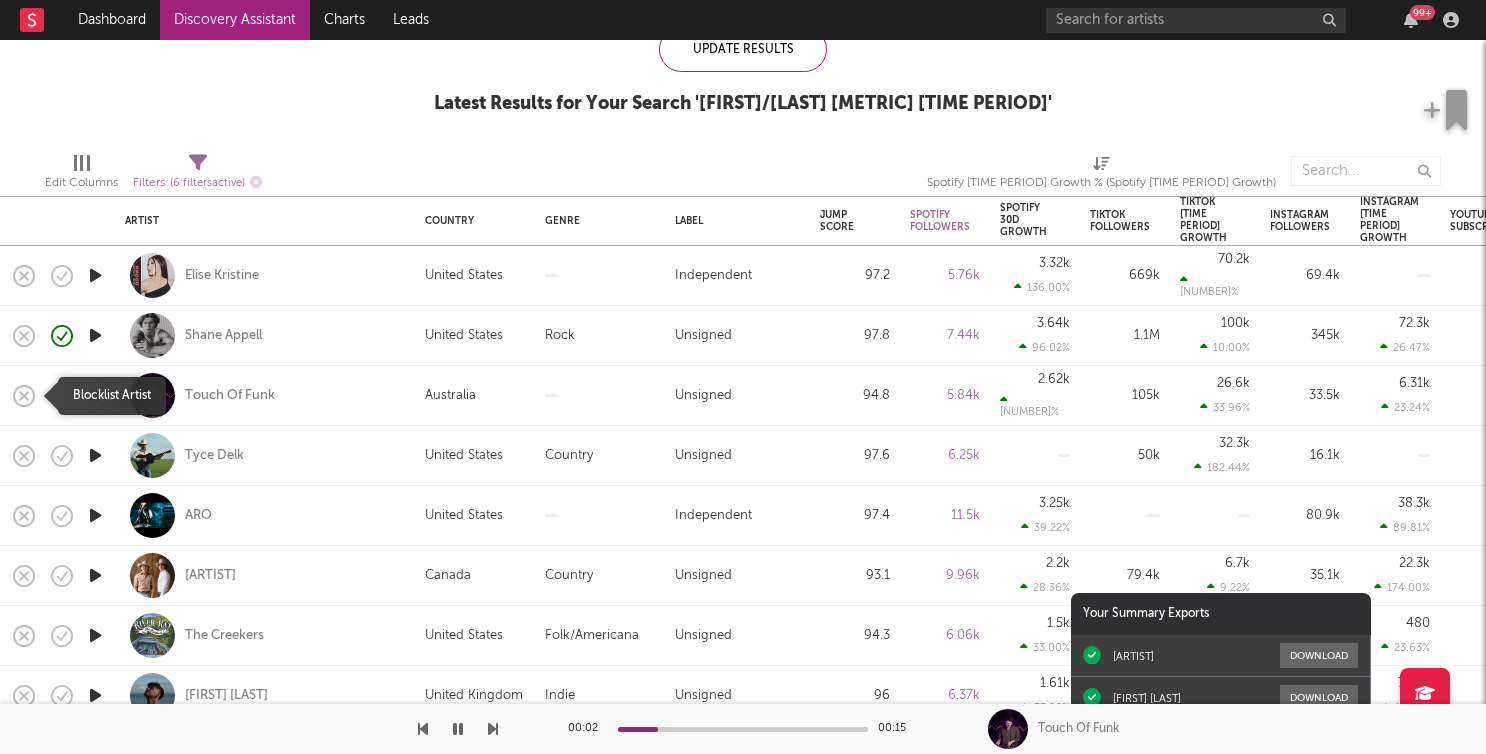 click 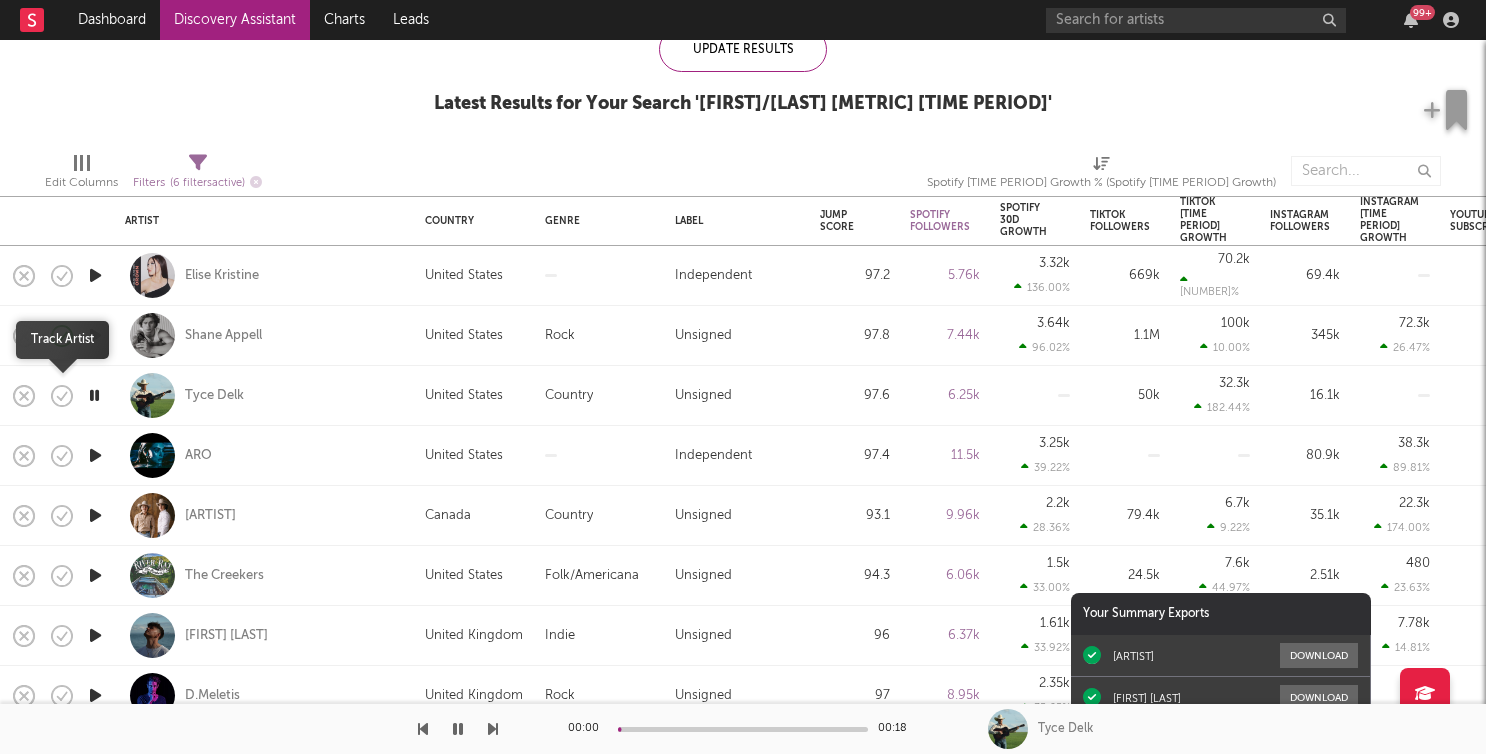 click 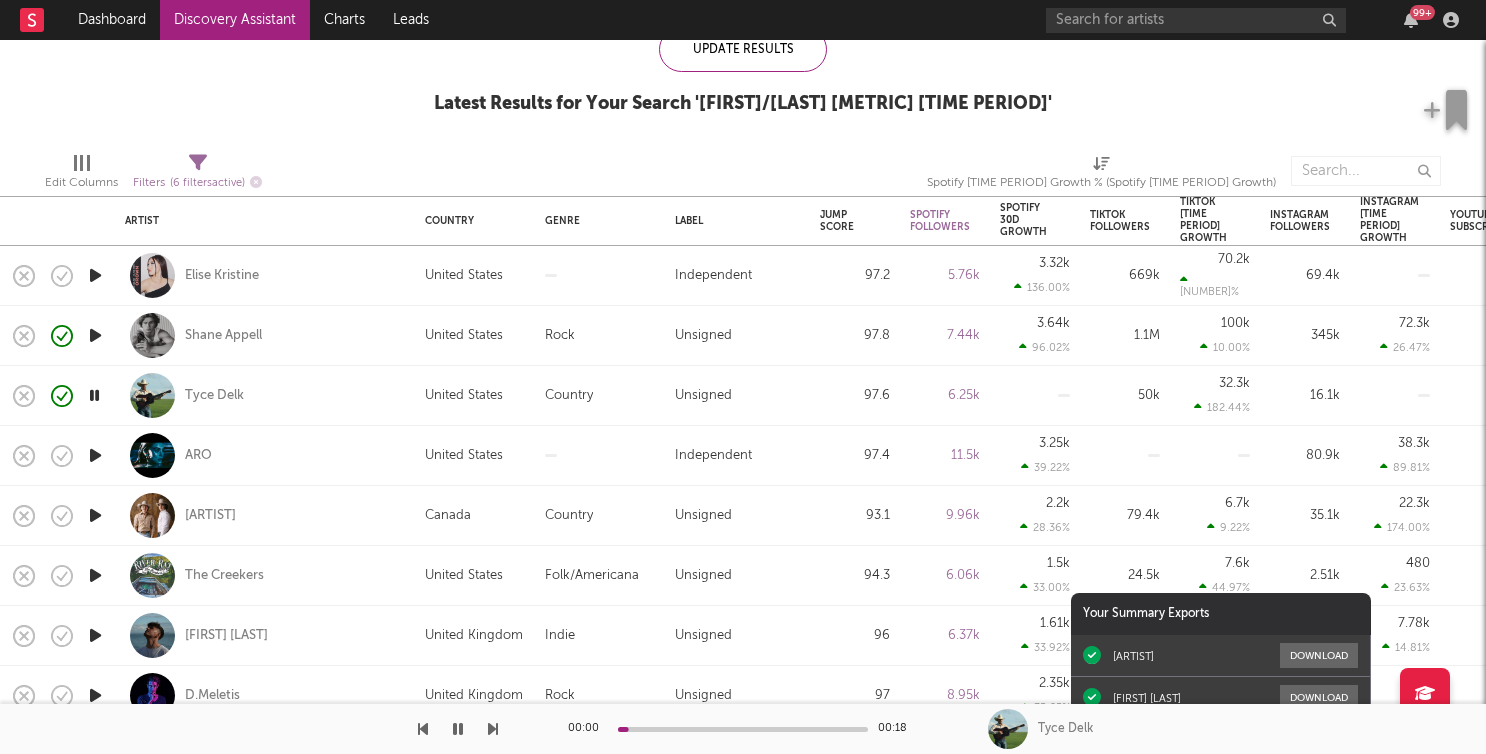 click at bounding box center (95, 455) 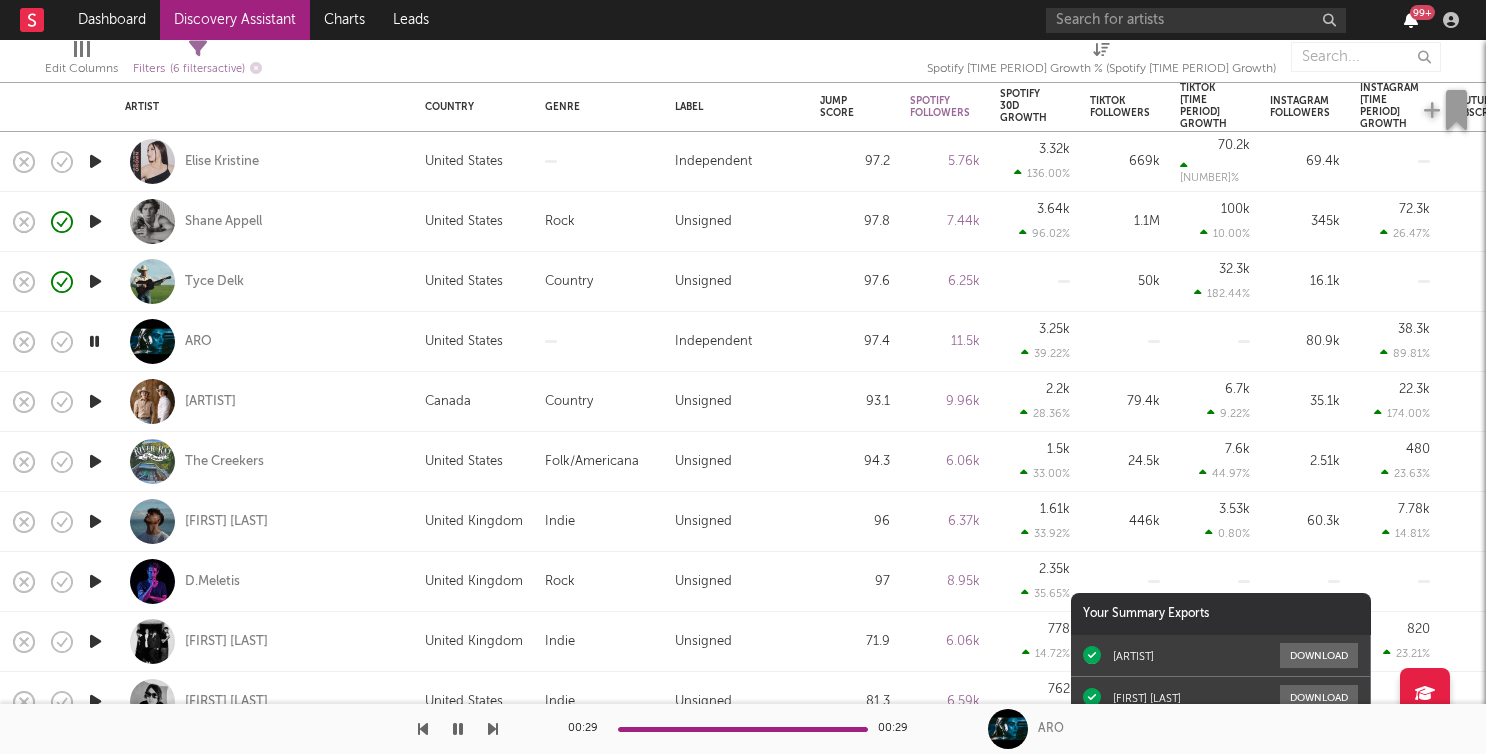 click at bounding box center [1411, 20] 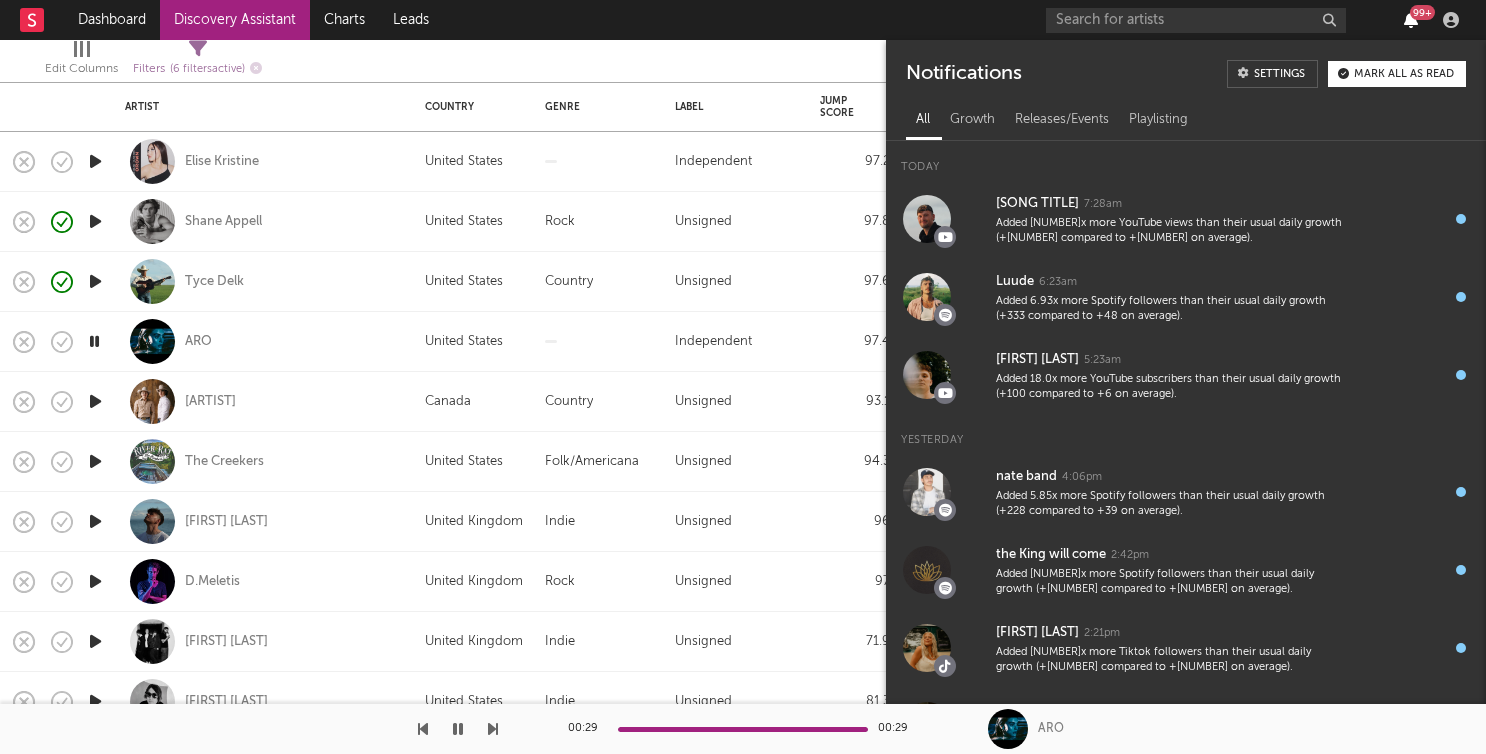 click at bounding box center [1411, 20] 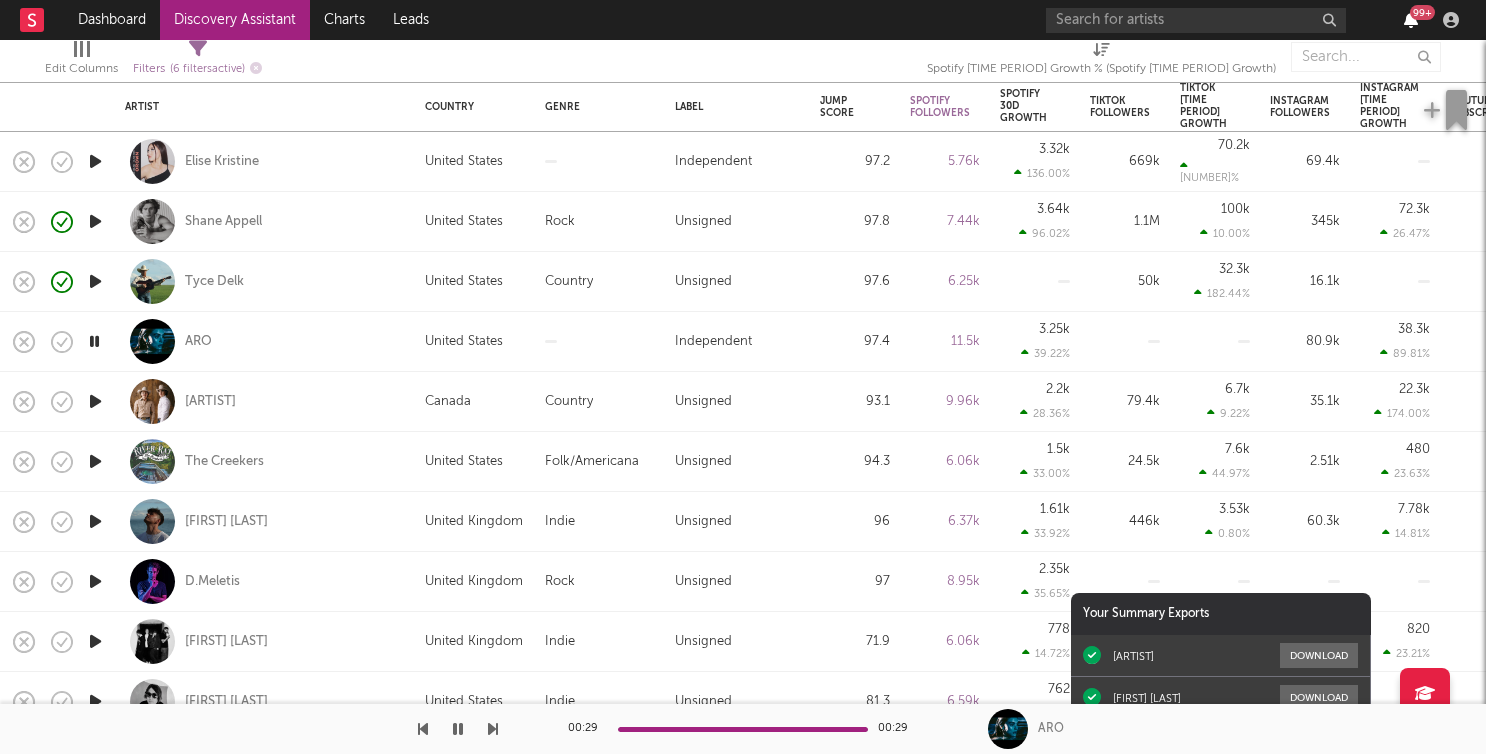 click at bounding box center [1411, 20] 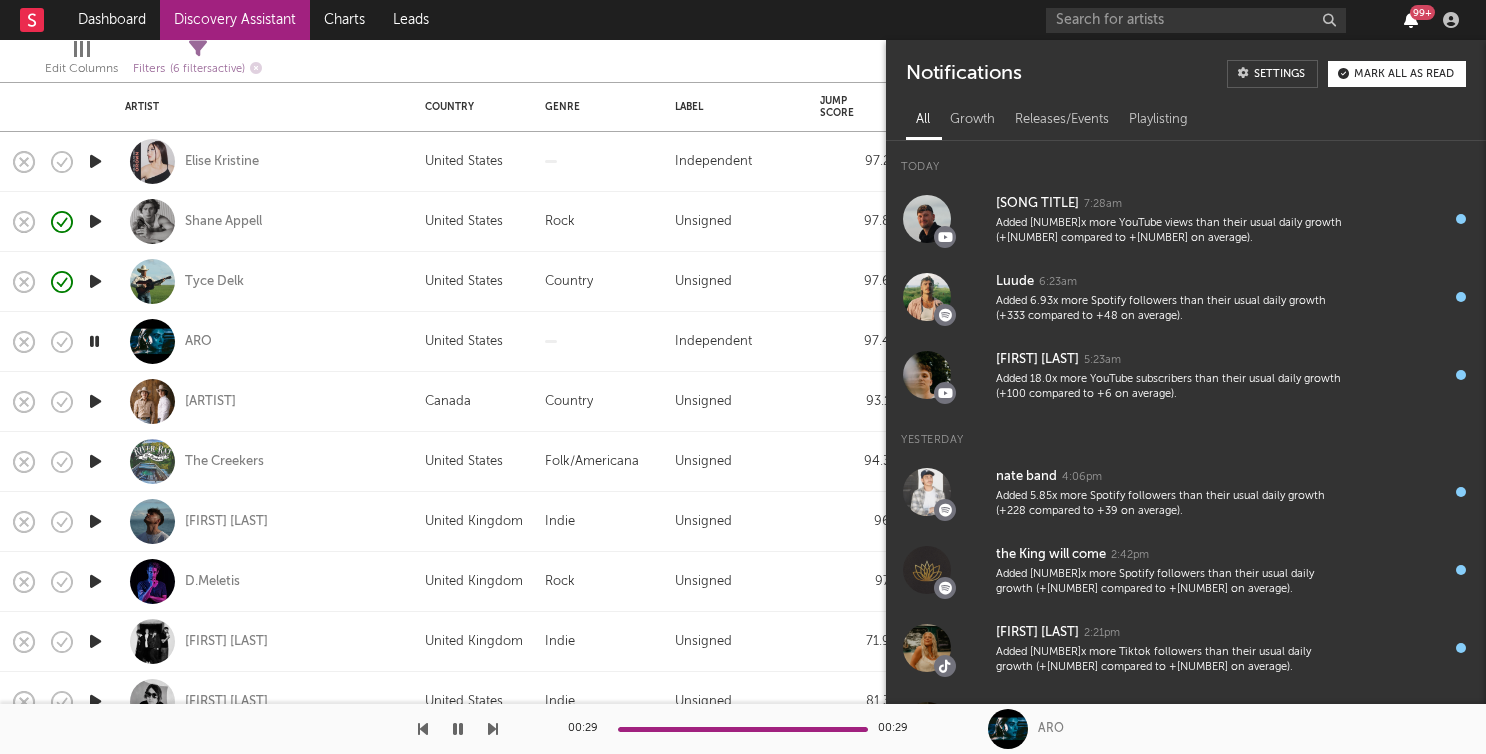 click at bounding box center (1411, 20) 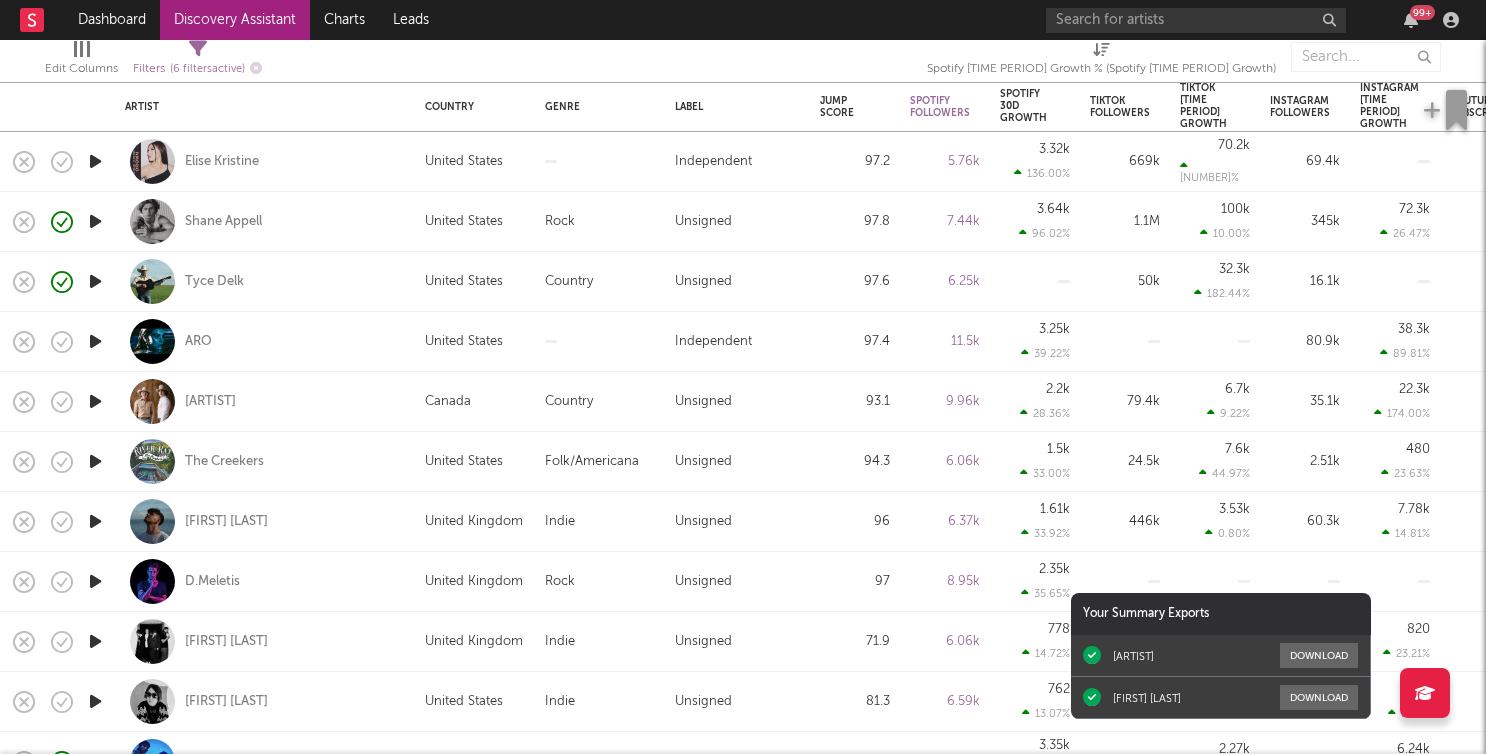 click at bounding box center [95, 401] 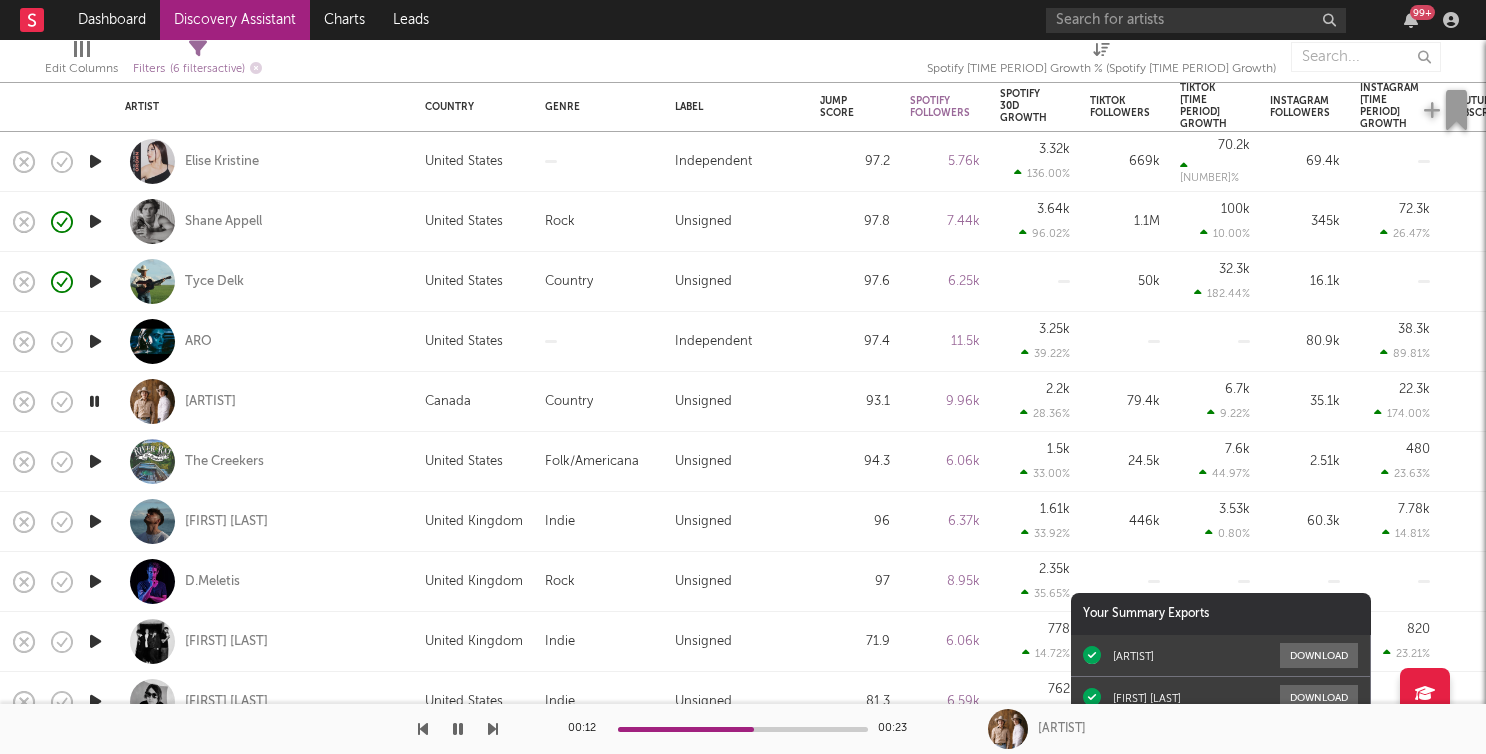 click on "Dashboard Discovery Assistant Charts Leads [NUMBER] +" at bounding box center [743, 20] 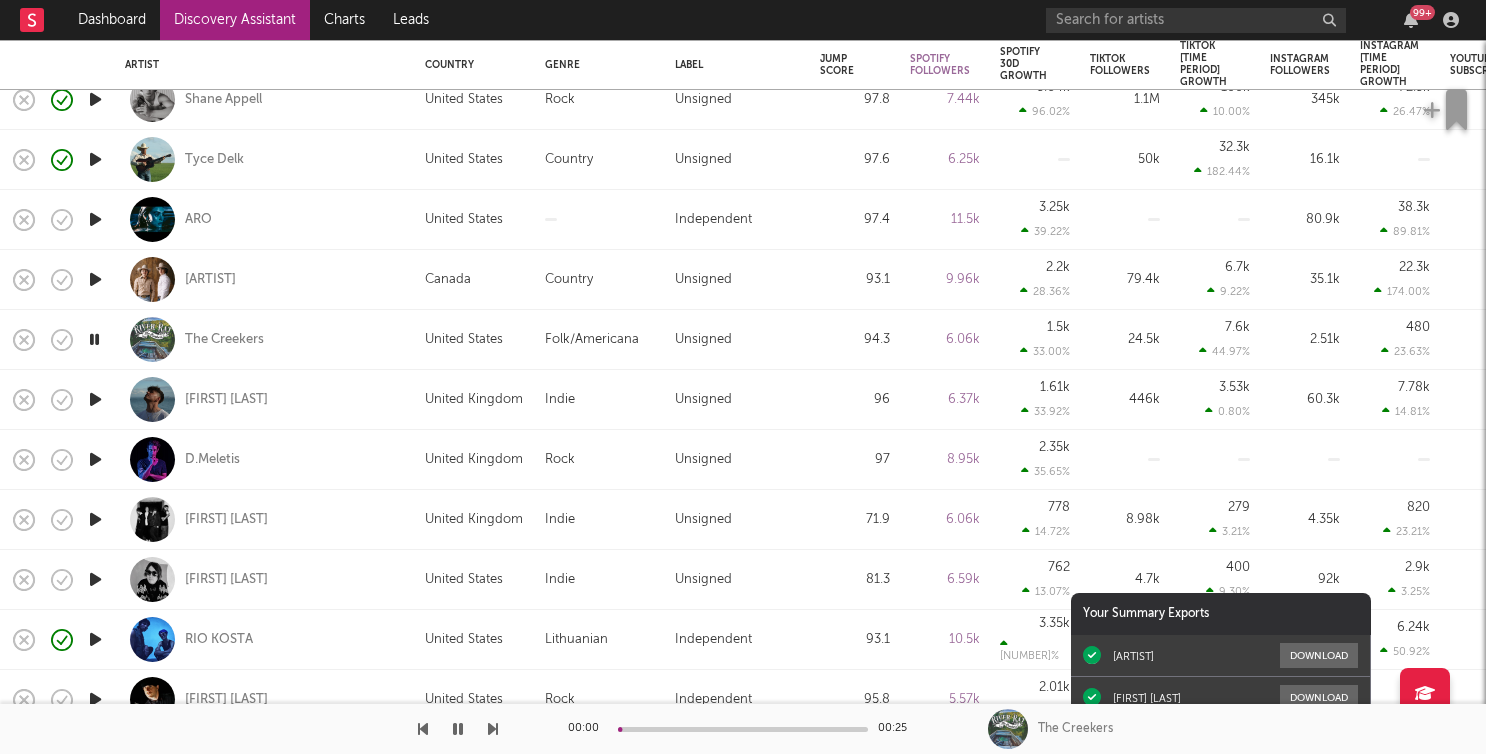 click at bounding box center (95, 399) 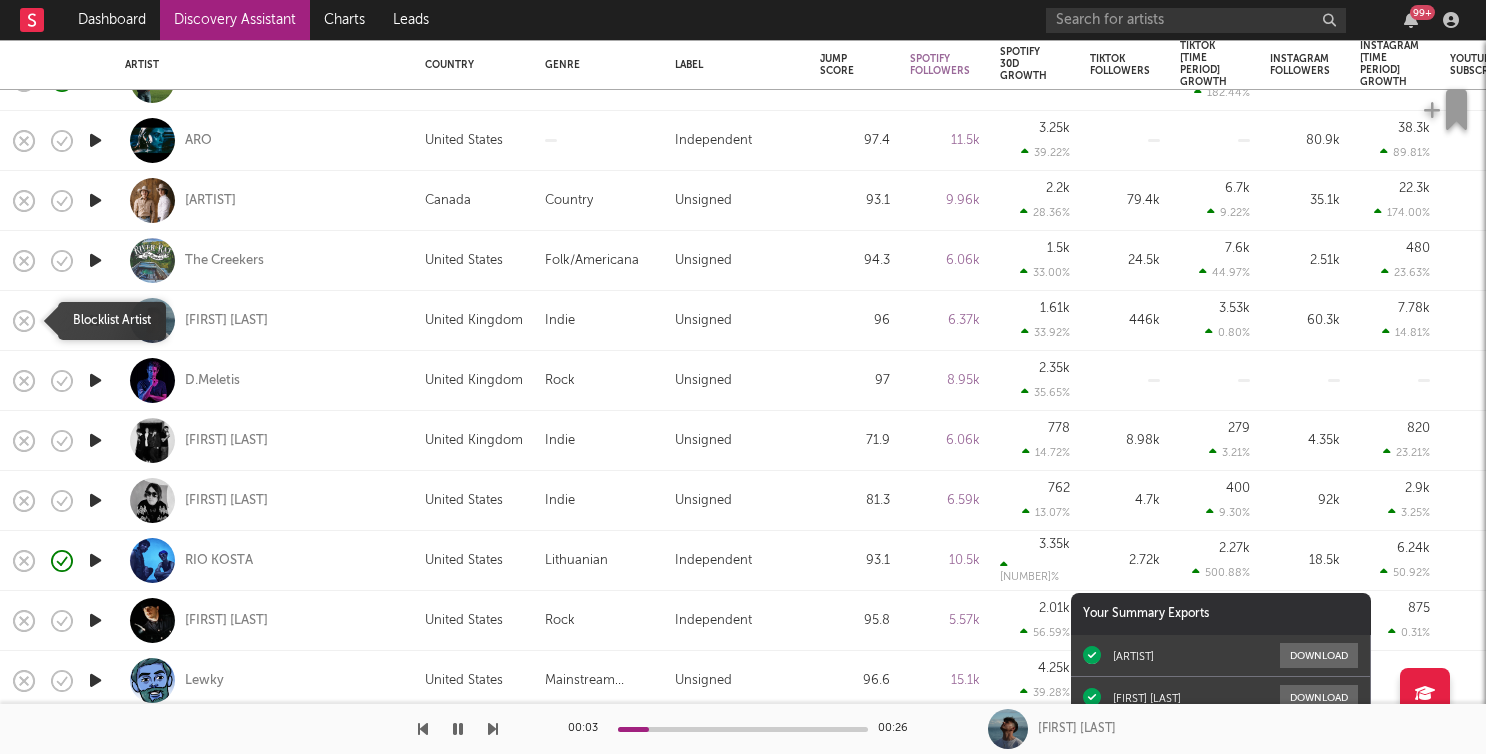 click 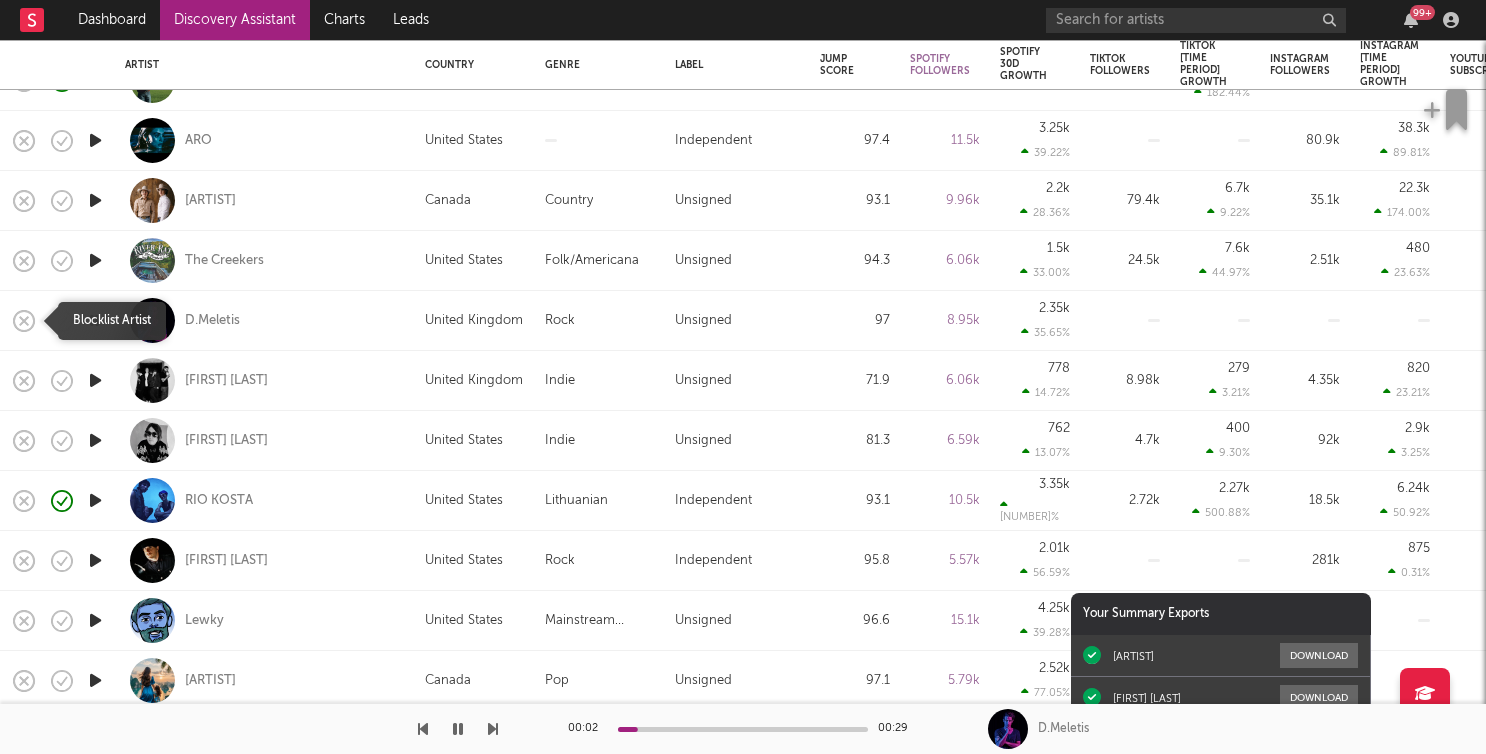 click 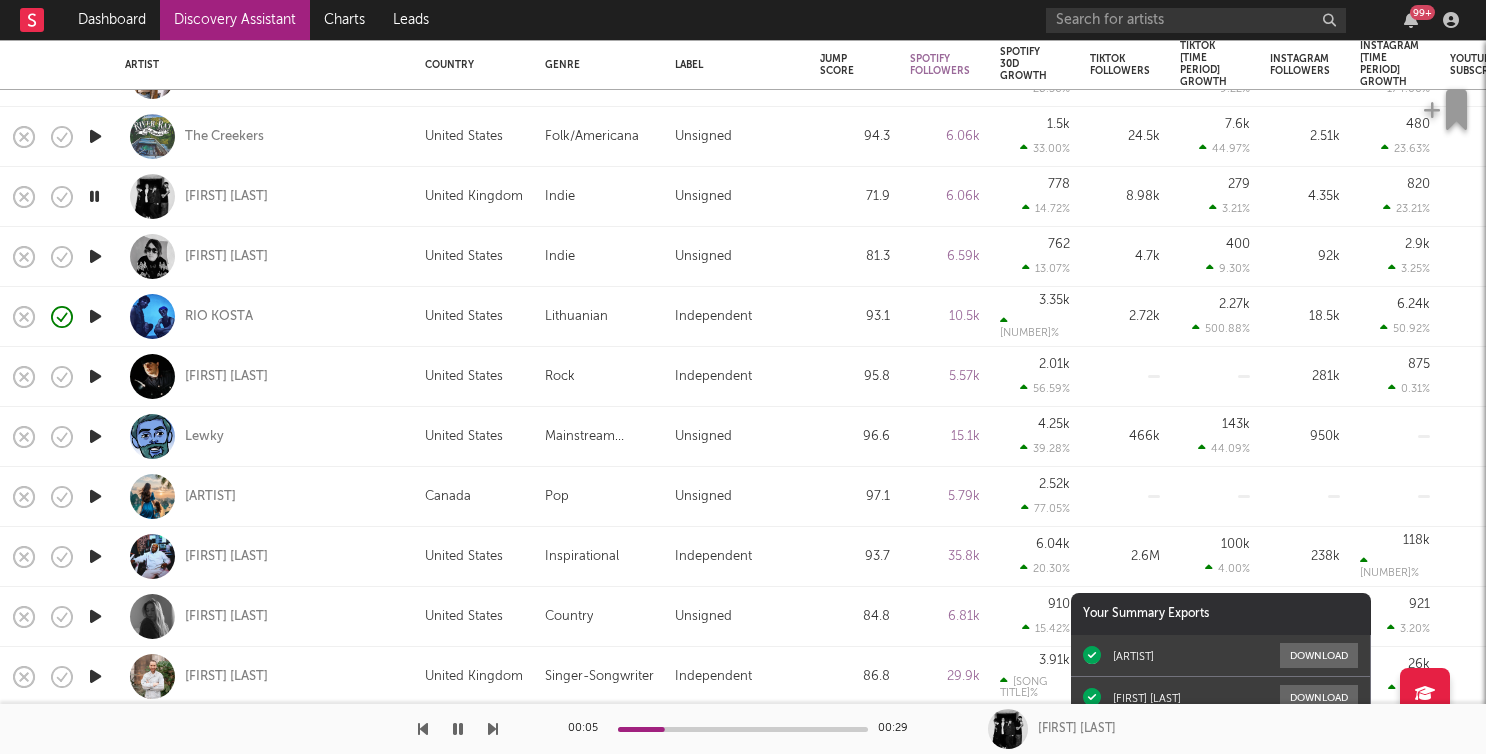 click at bounding box center (95, 256) 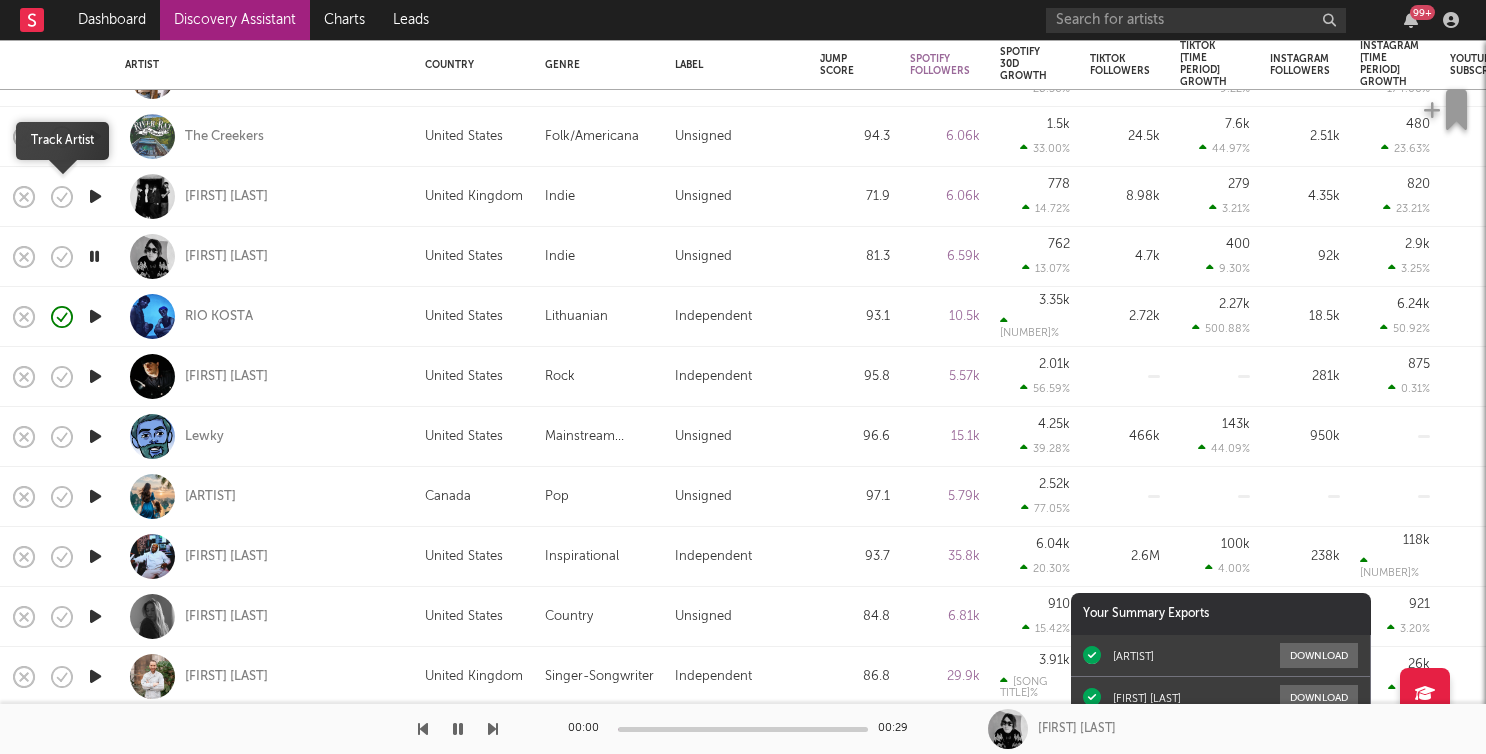 click at bounding box center (62, 197) 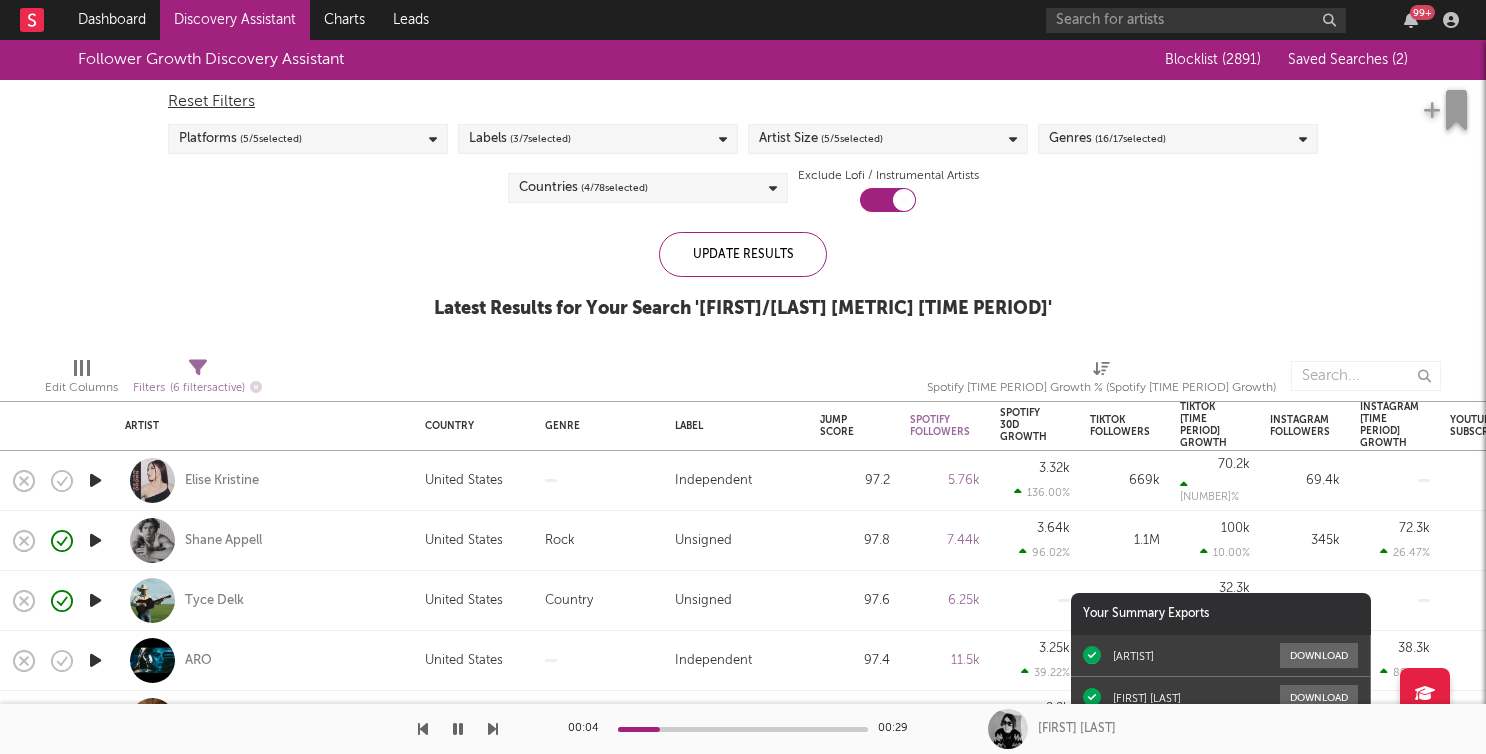 click on "Genres ( 16 / 17  selected)" at bounding box center (1178, 139) 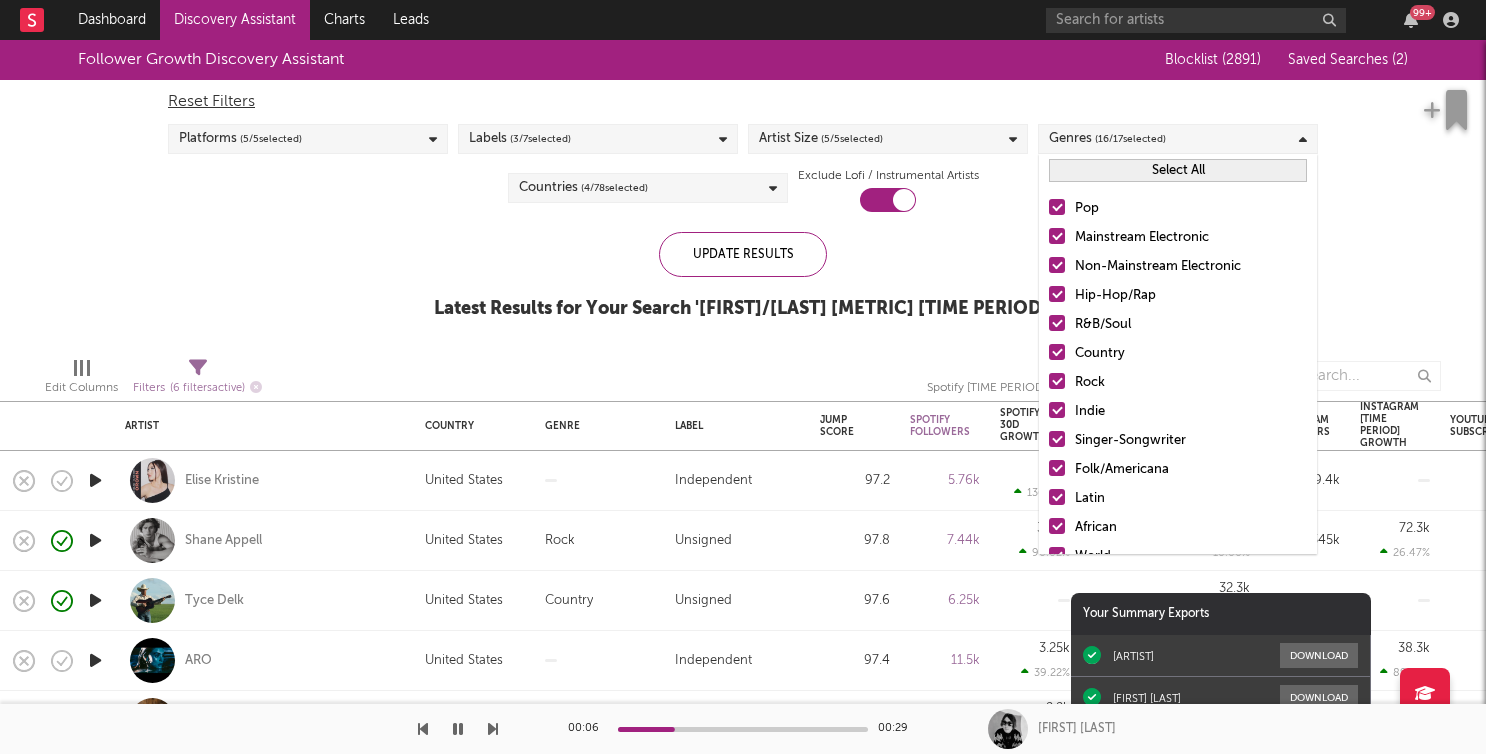 click at bounding box center (1057, 381) 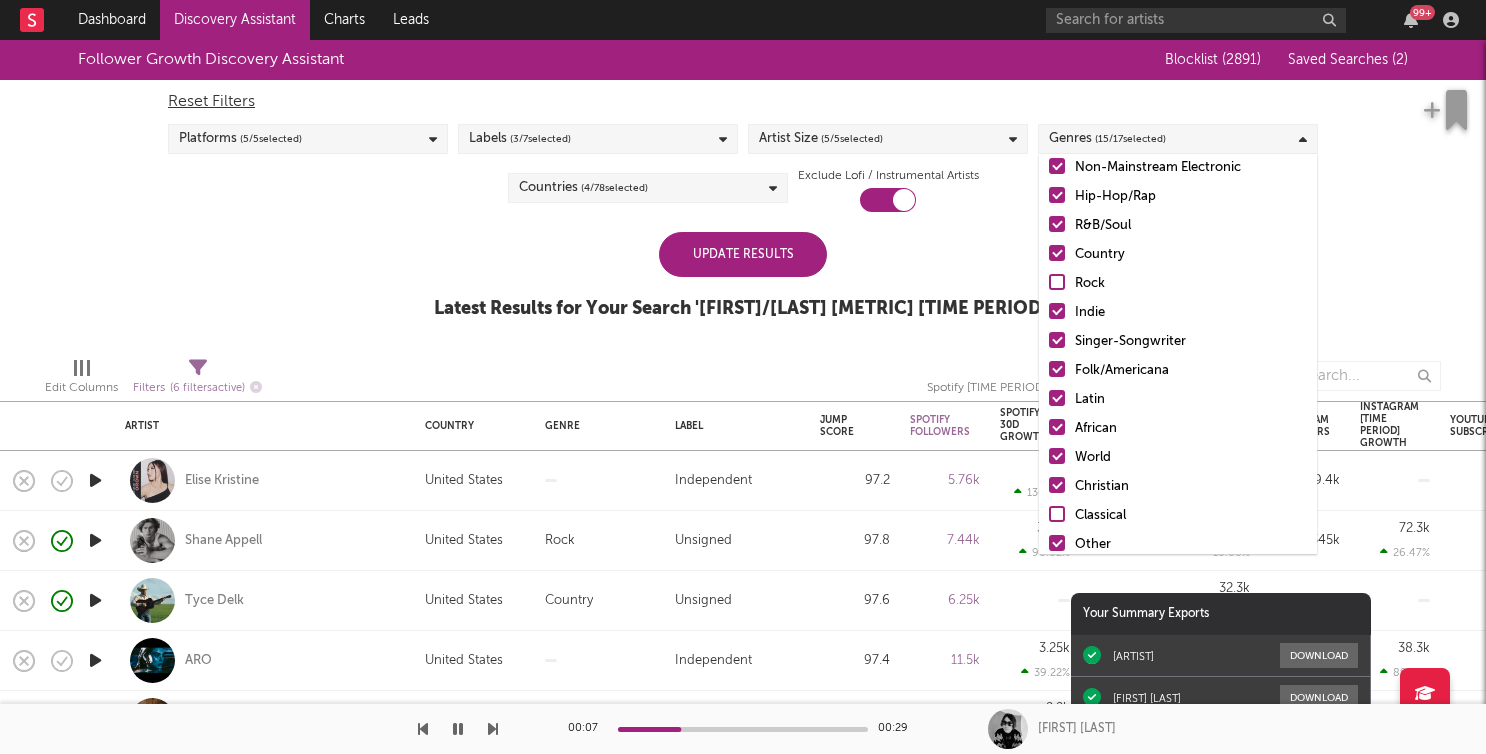 scroll, scrollTop: 103, scrollLeft: 0, axis: vertical 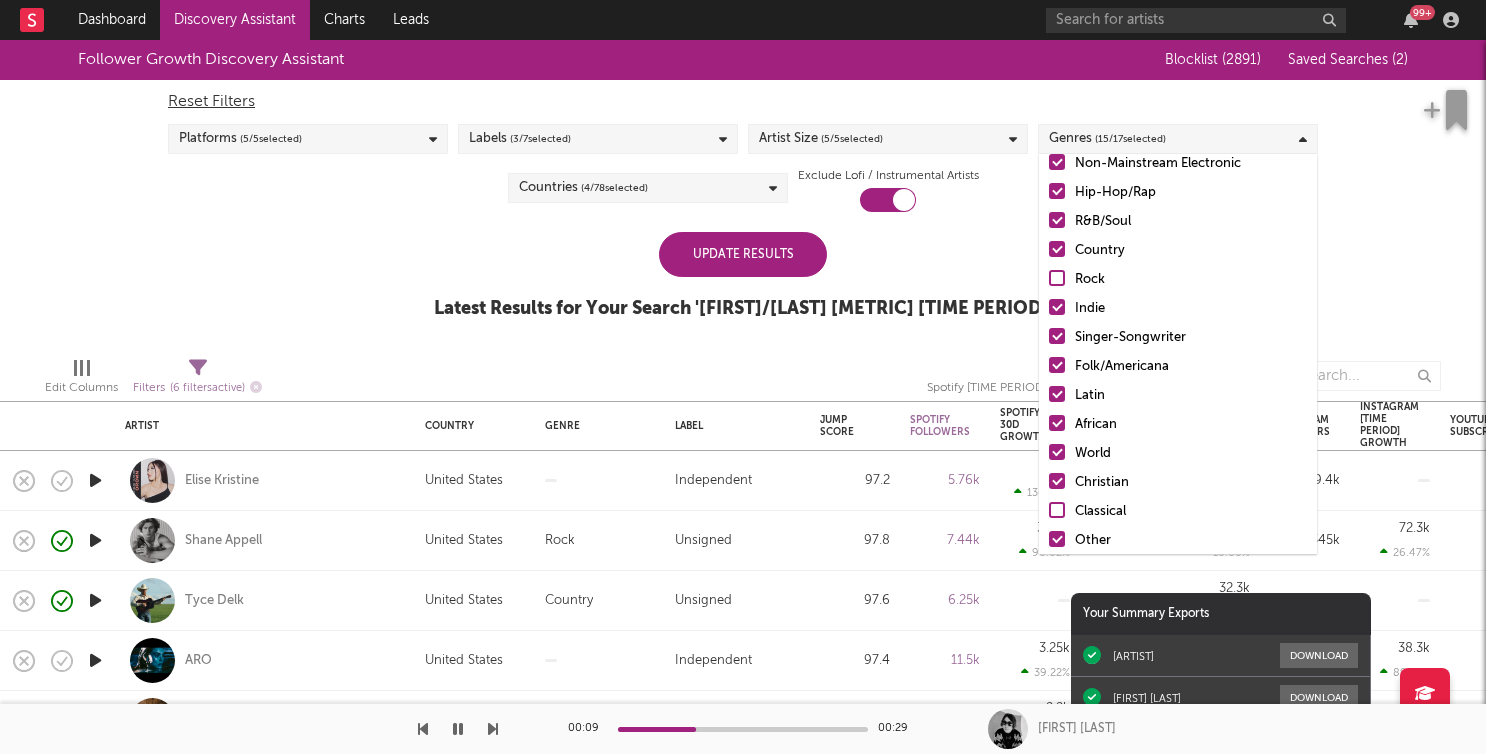 click at bounding box center [1057, 423] 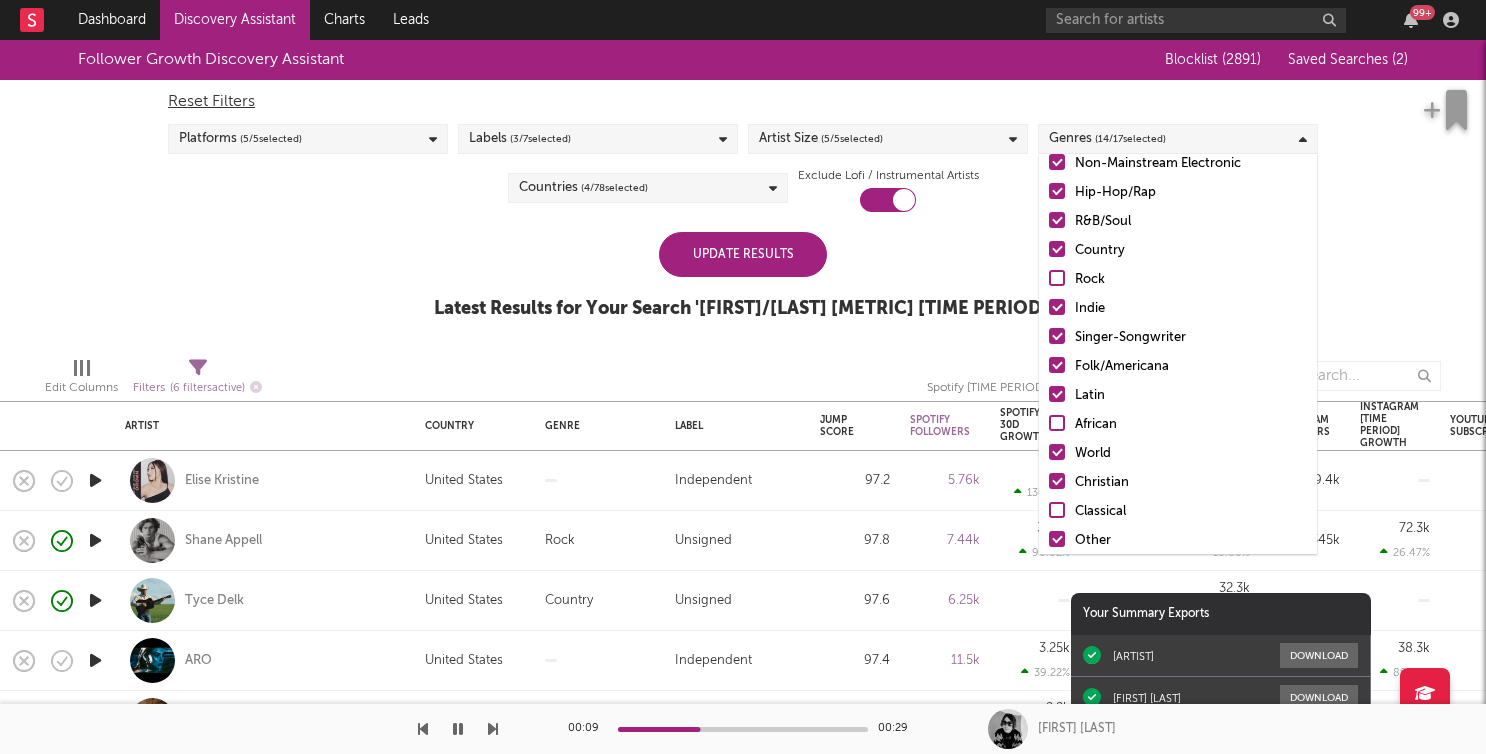click at bounding box center (1057, 452) 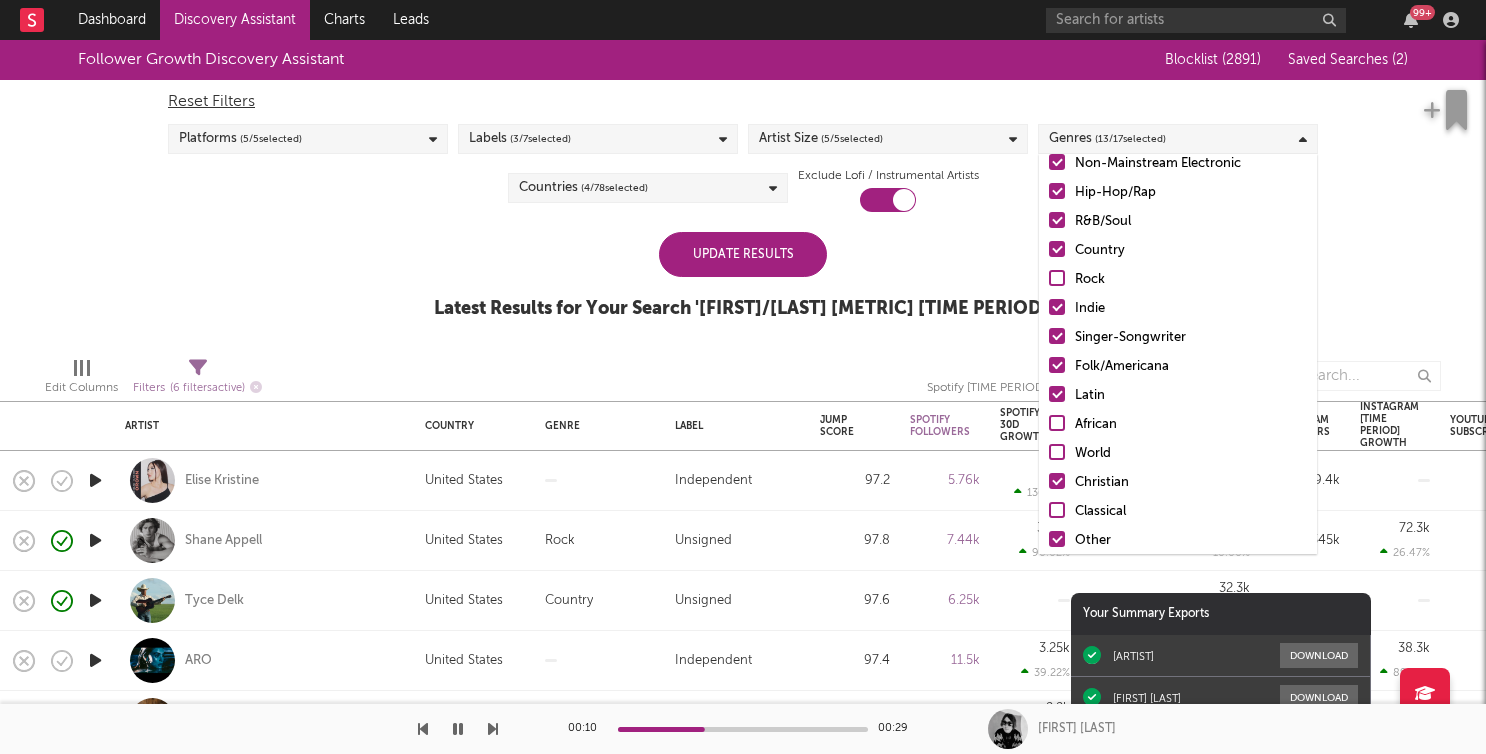 click at bounding box center (1057, 481) 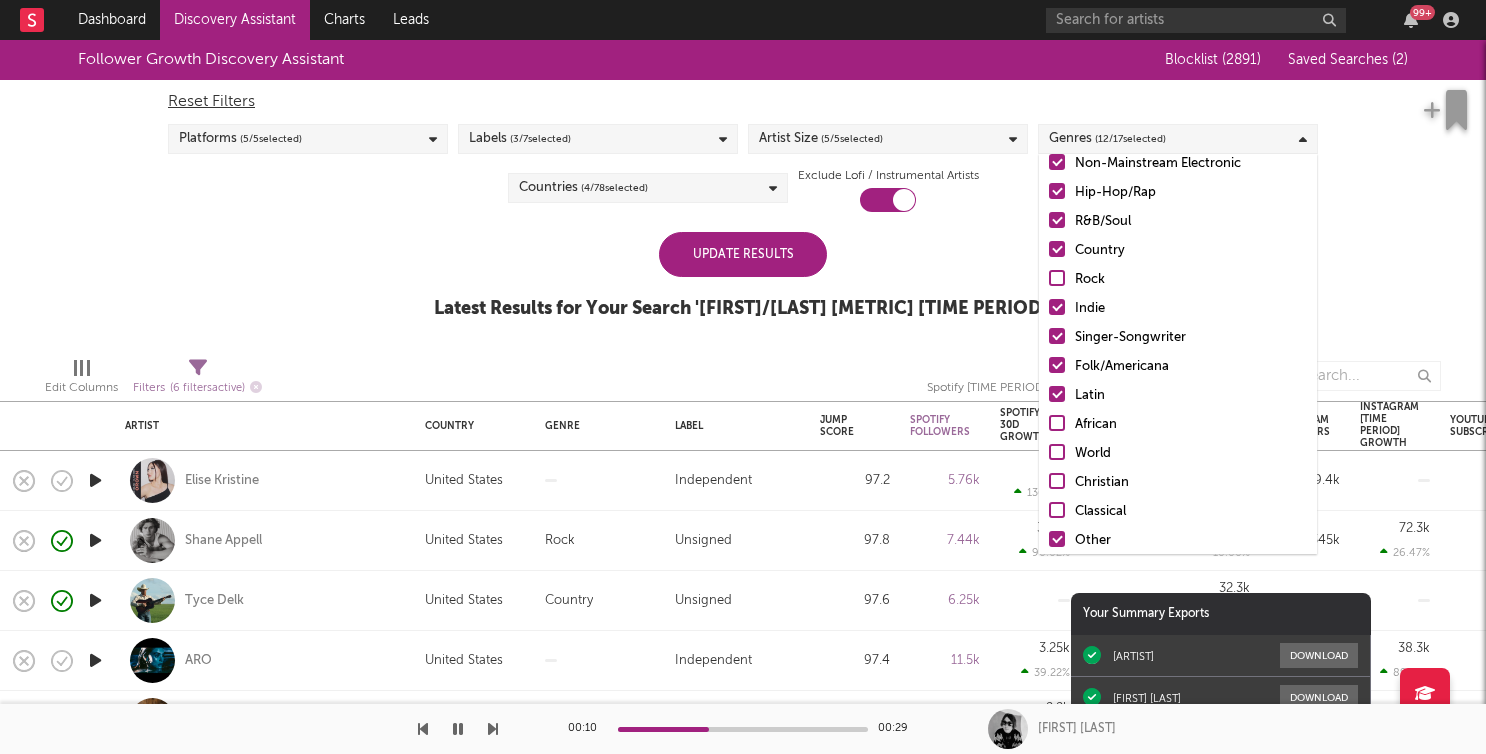 scroll, scrollTop: 141, scrollLeft: 0, axis: vertical 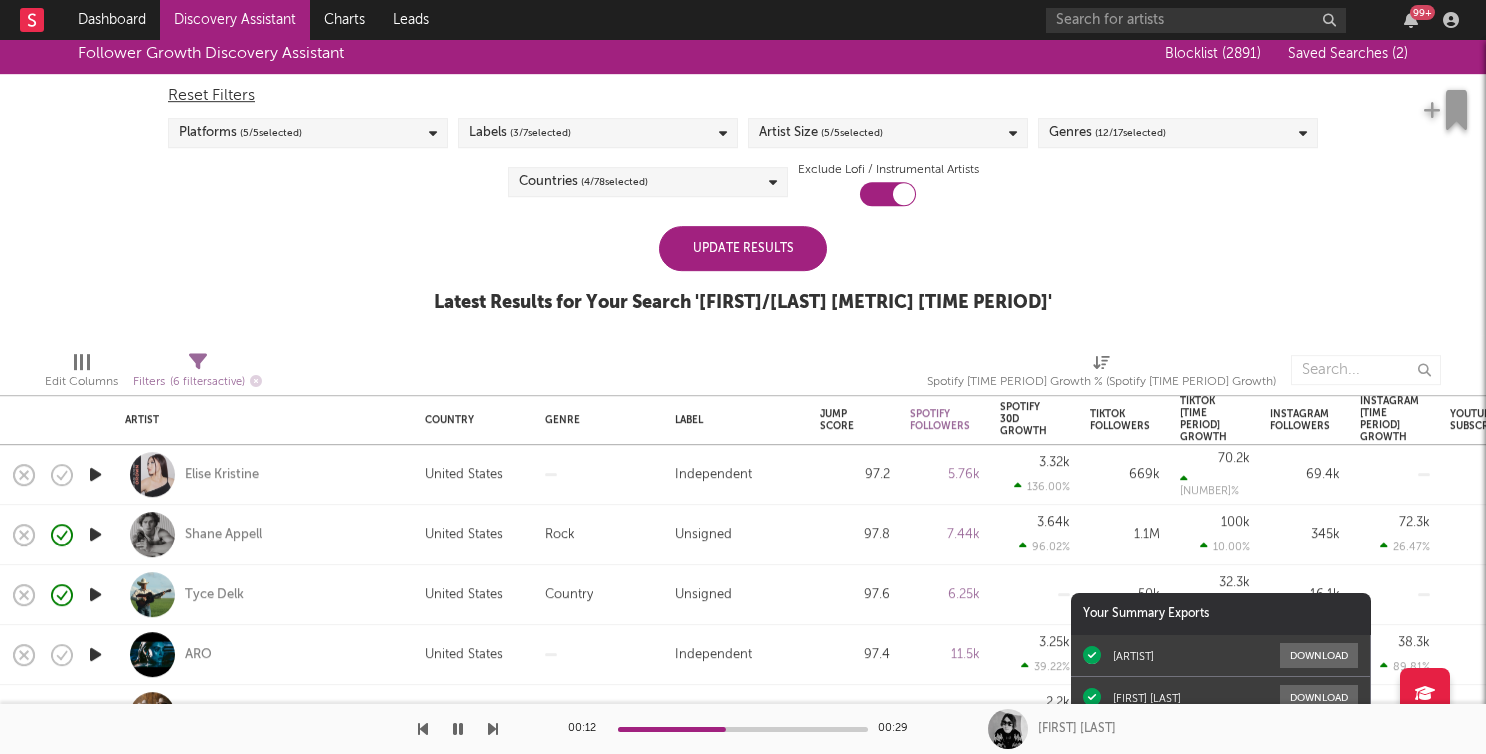 click on "Update Results Latest Results for Your Search '[QUERY]'" at bounding box center [743, 280] 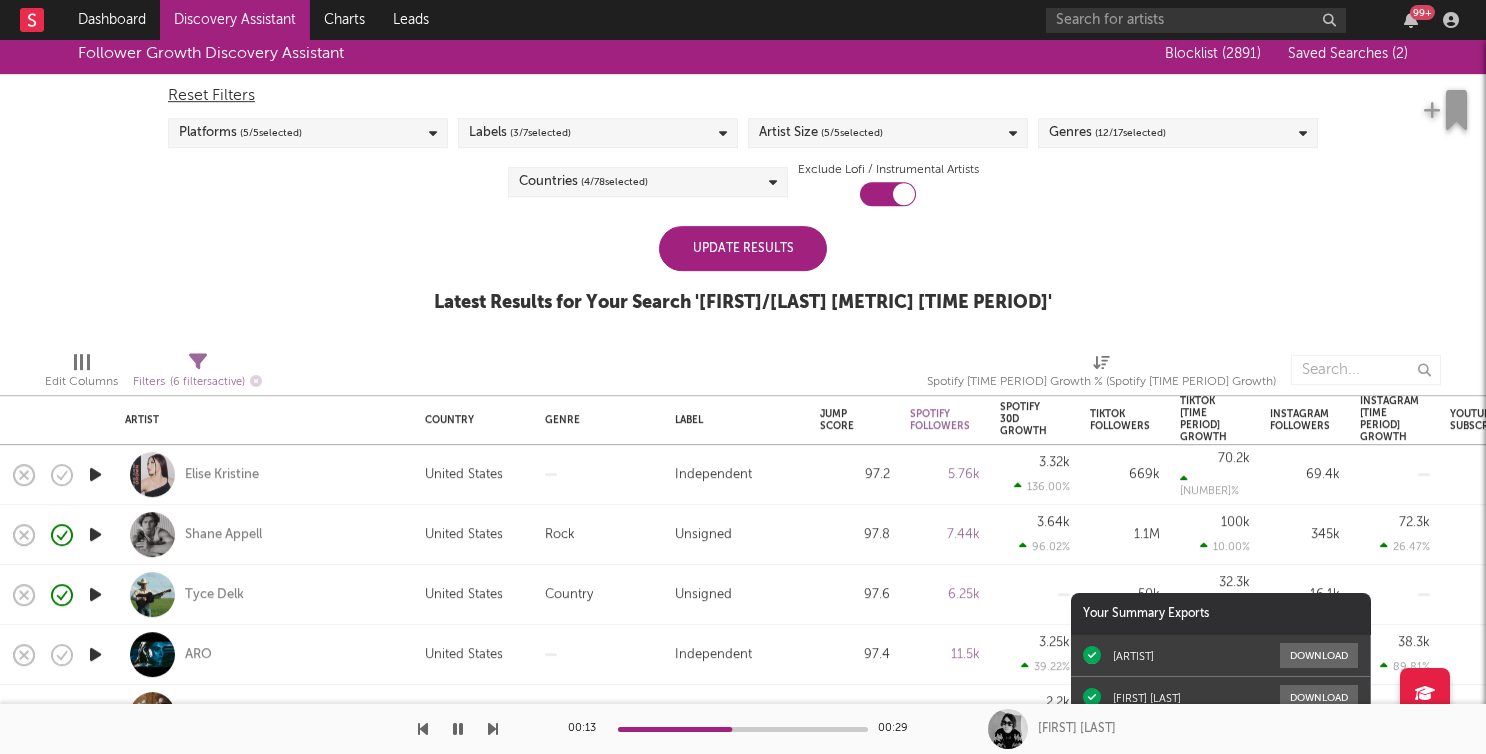 click on "Update Results" at bounding box center (743, 248) 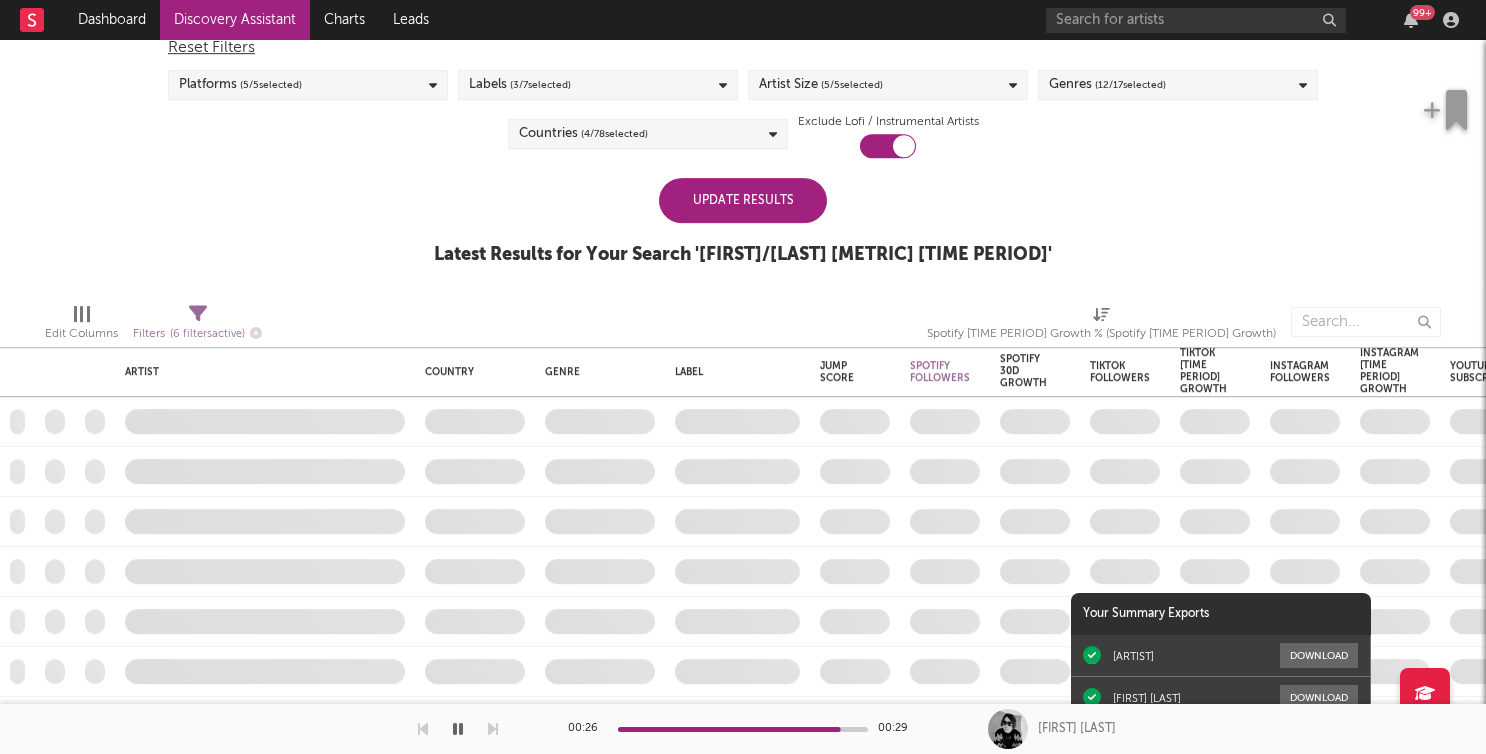 click on "Update Results" at bounding box center (743, 200) 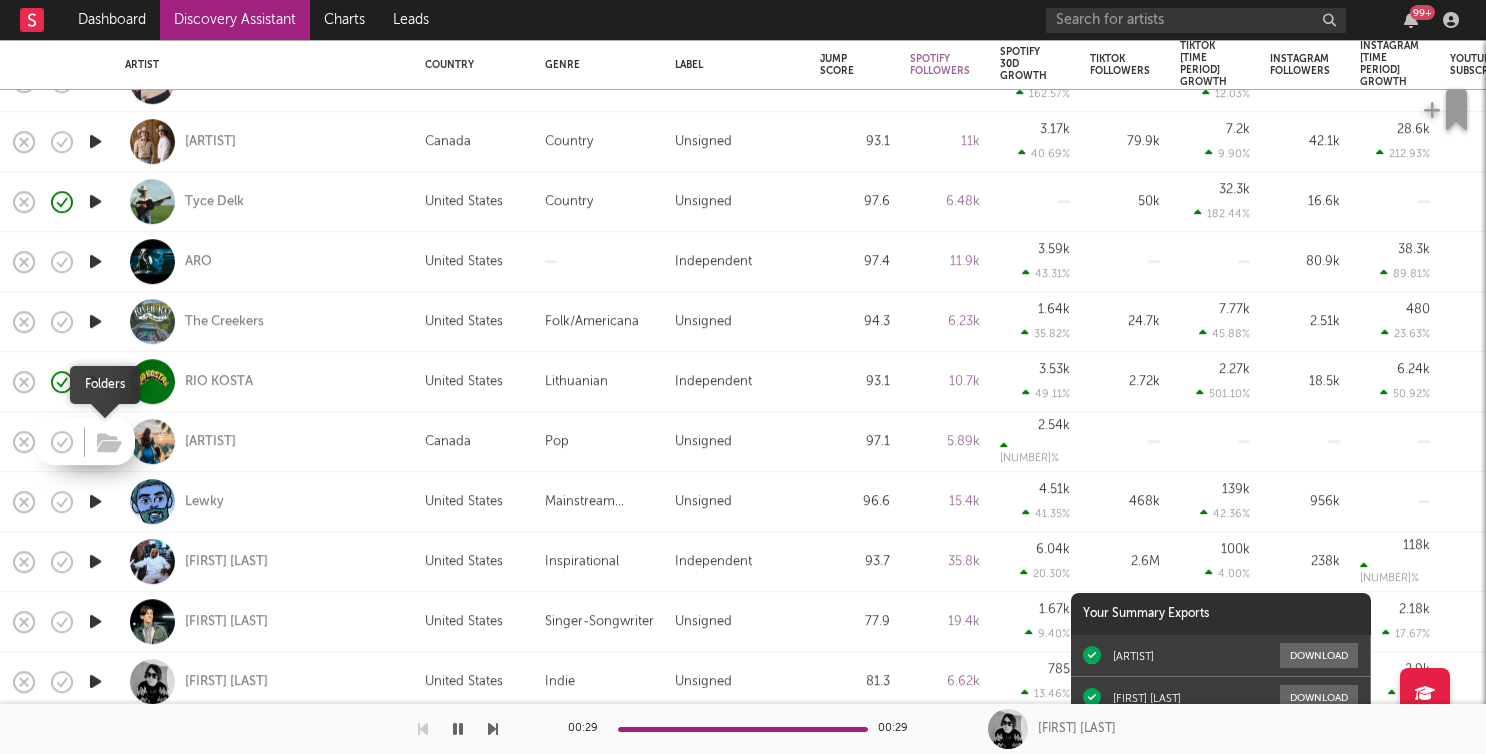 click at bounding box center (107, 441) 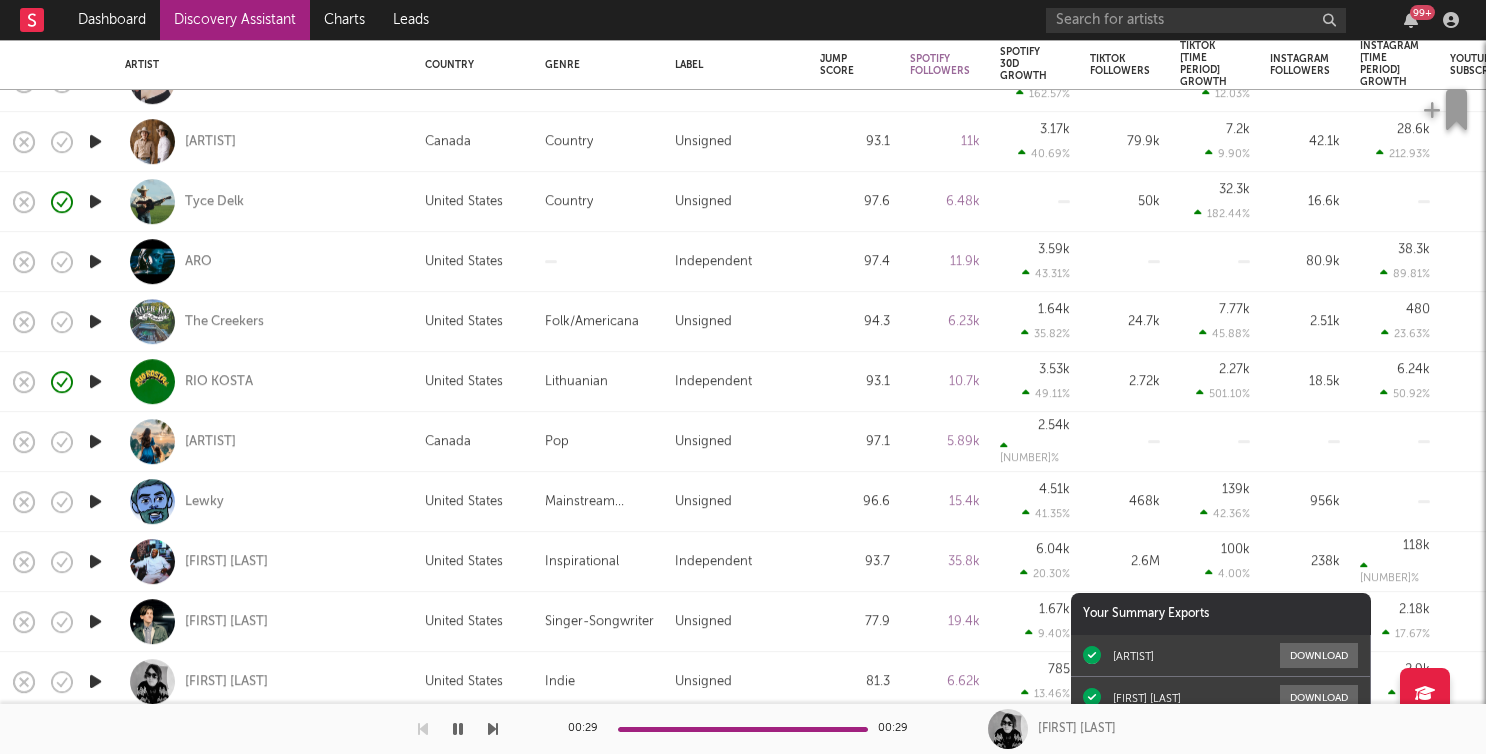 click at bounding box center (95, 442) 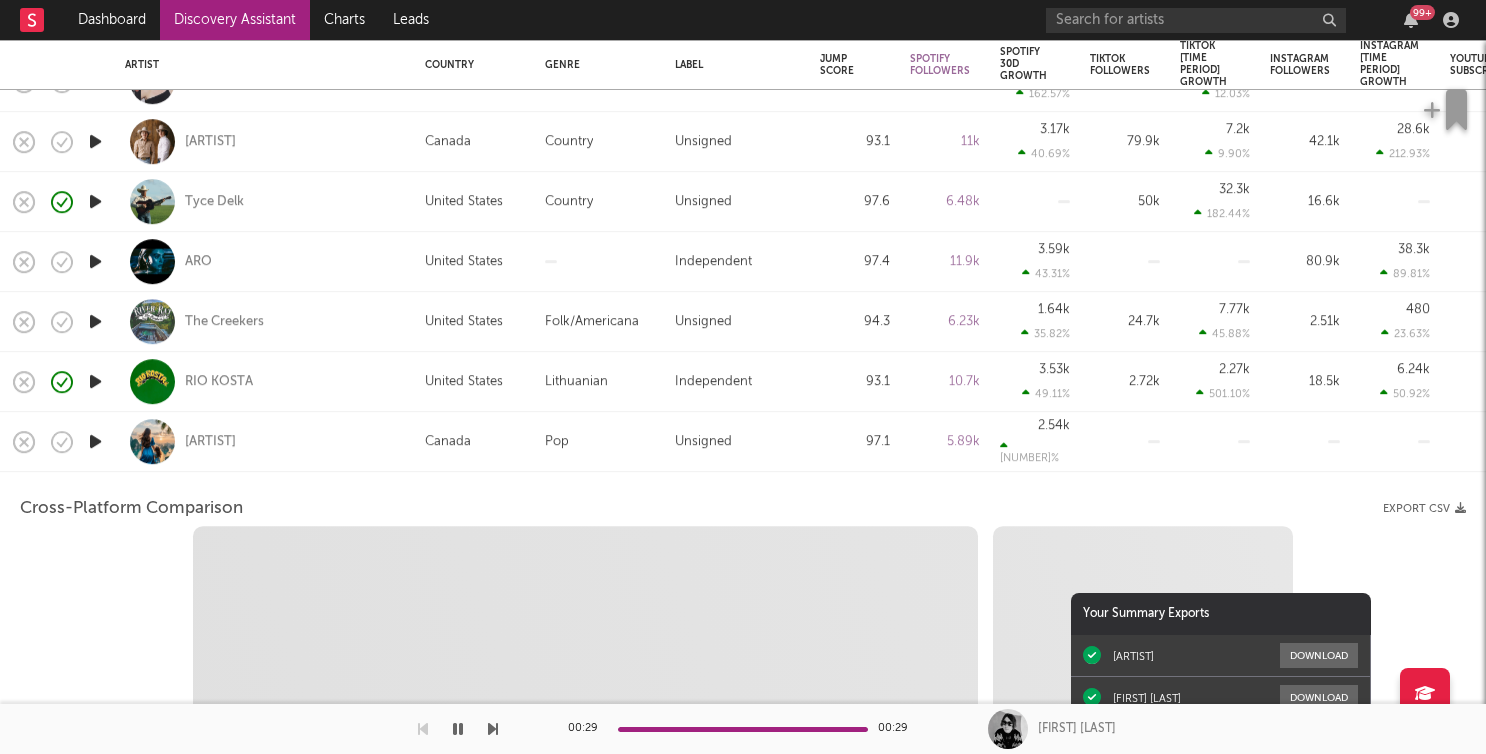 click at bounding box center (95, 442) 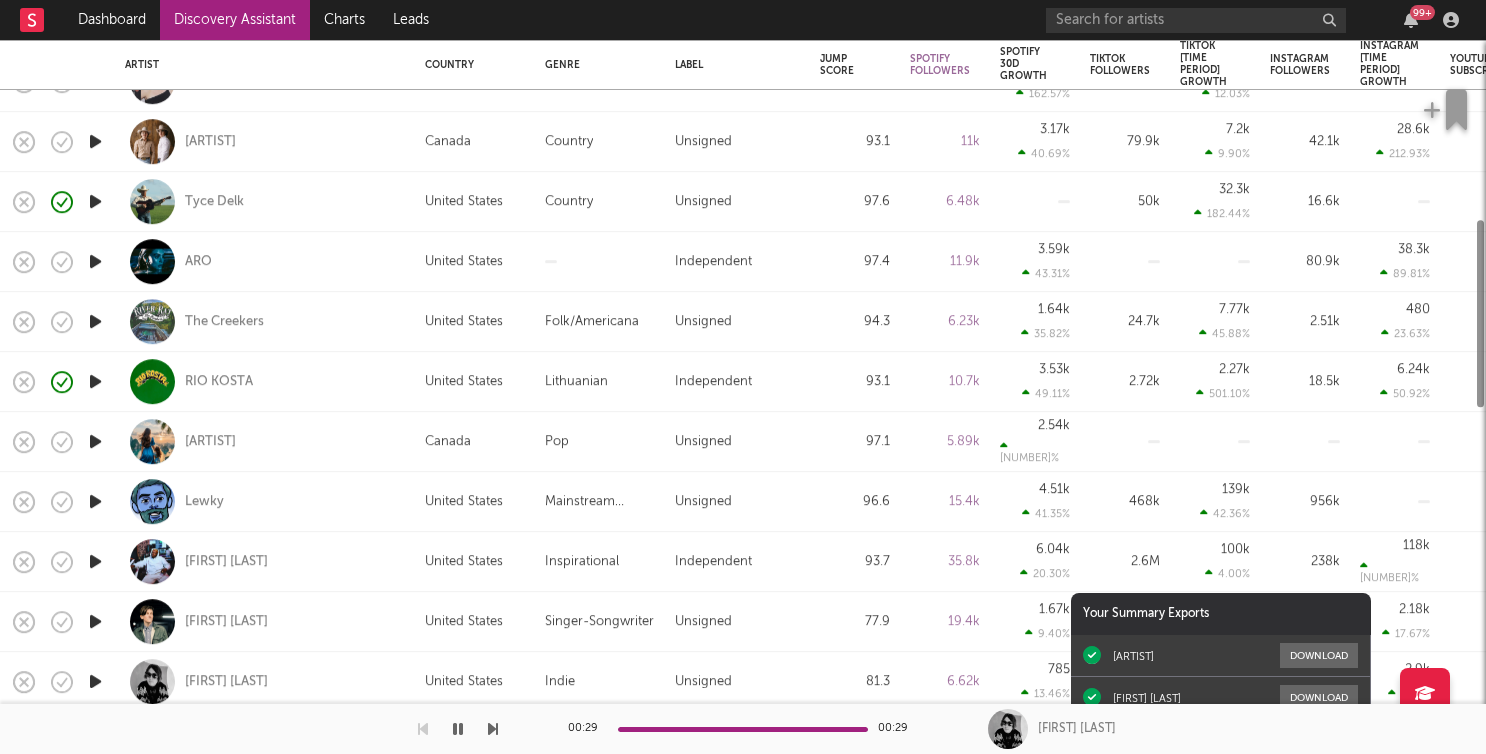 click at bounding box center (95, 441) 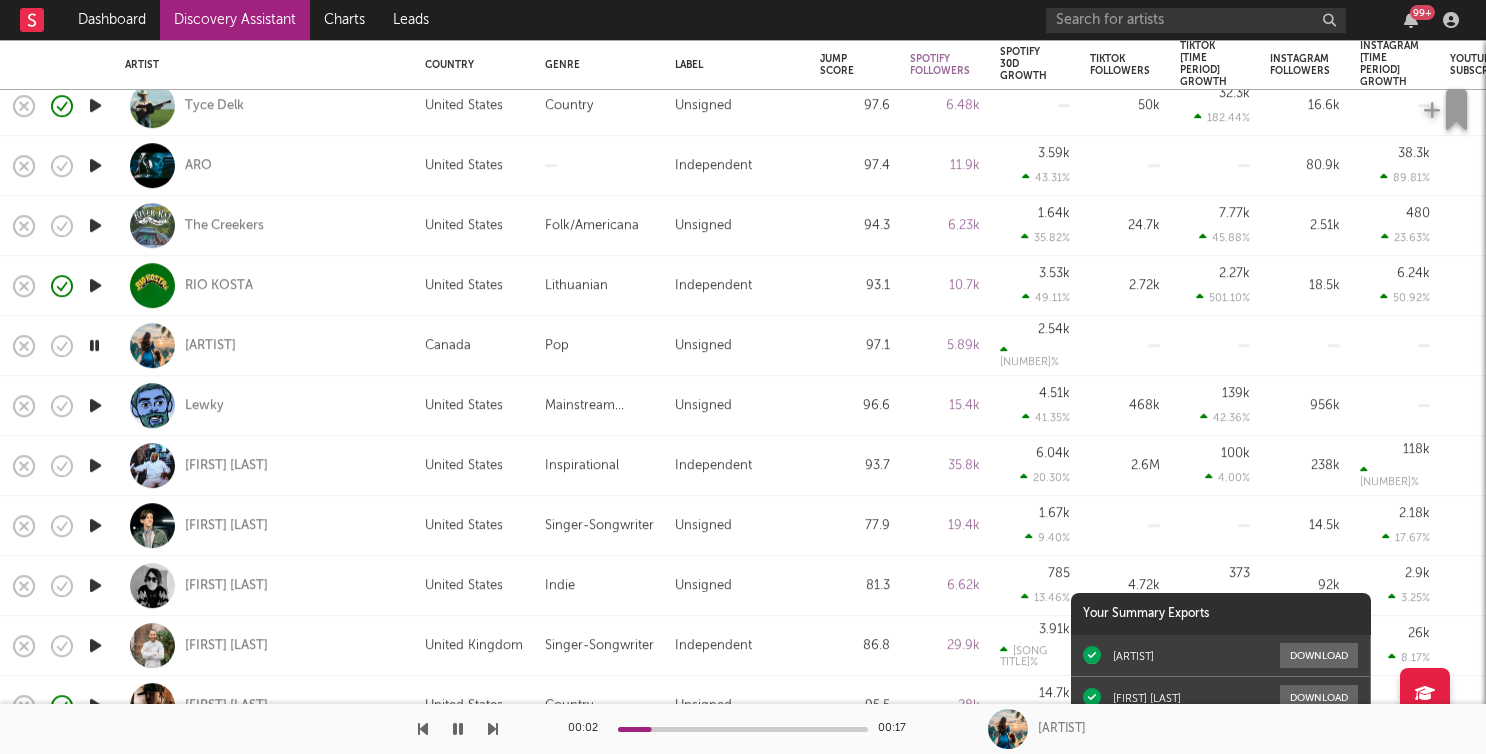 click at bounding box center (95, 405) 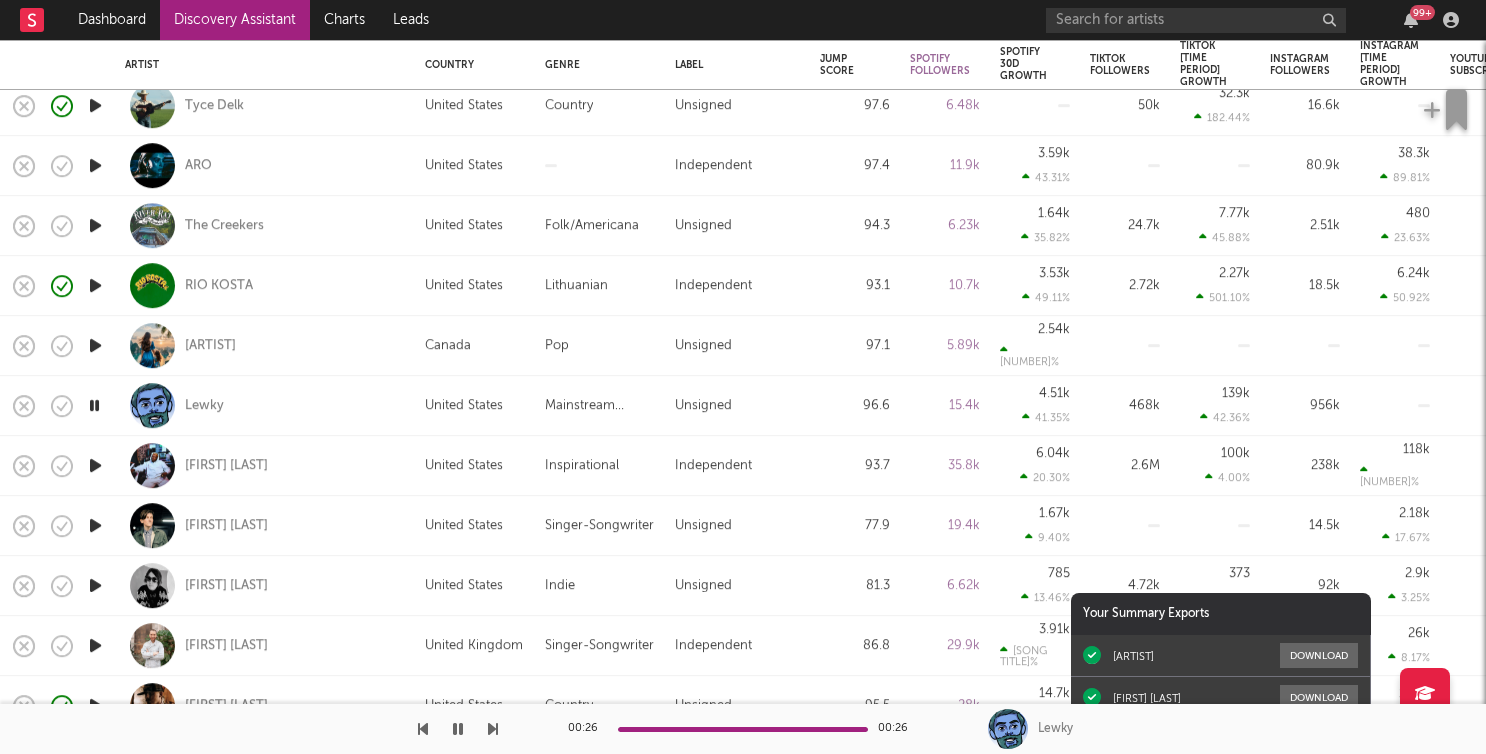 click at bounding box center (95, 465) 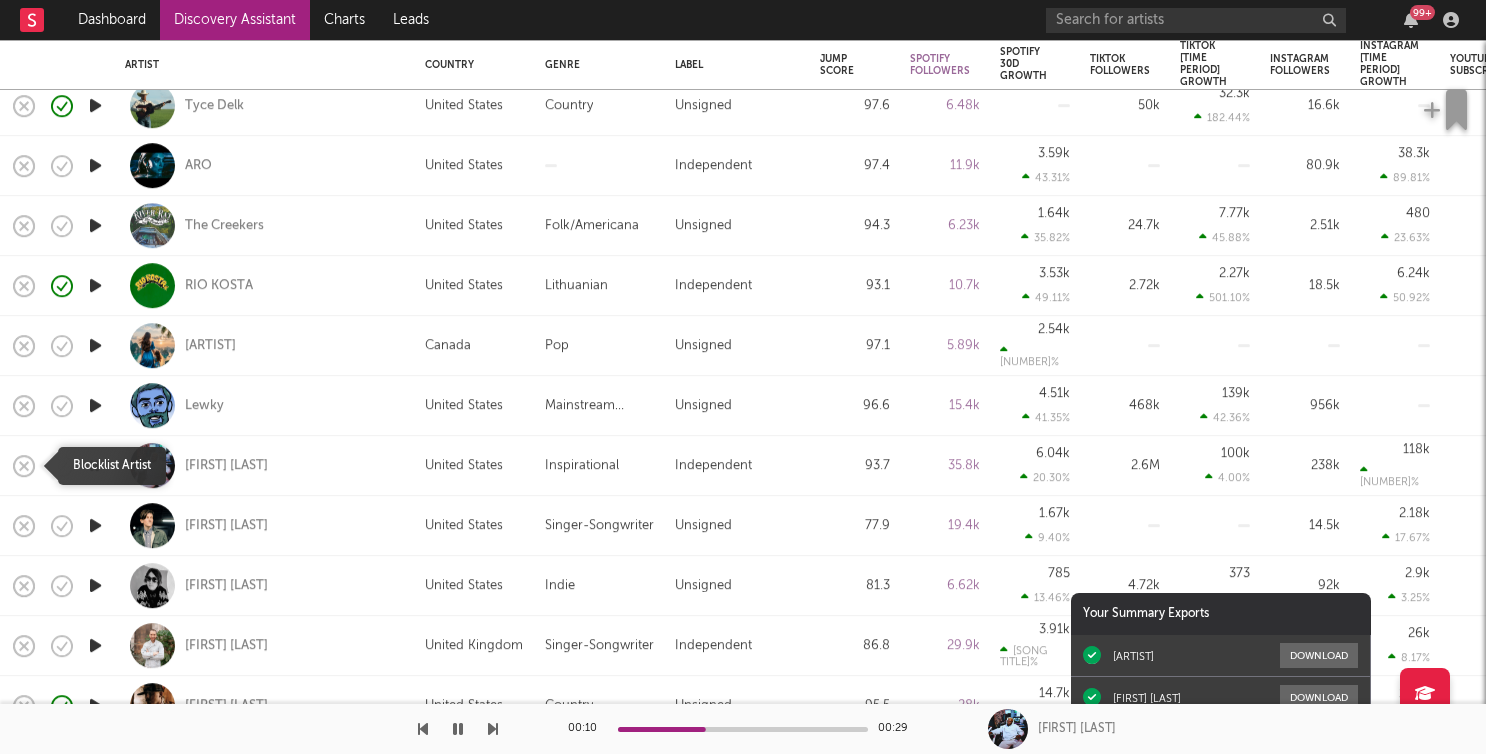 click 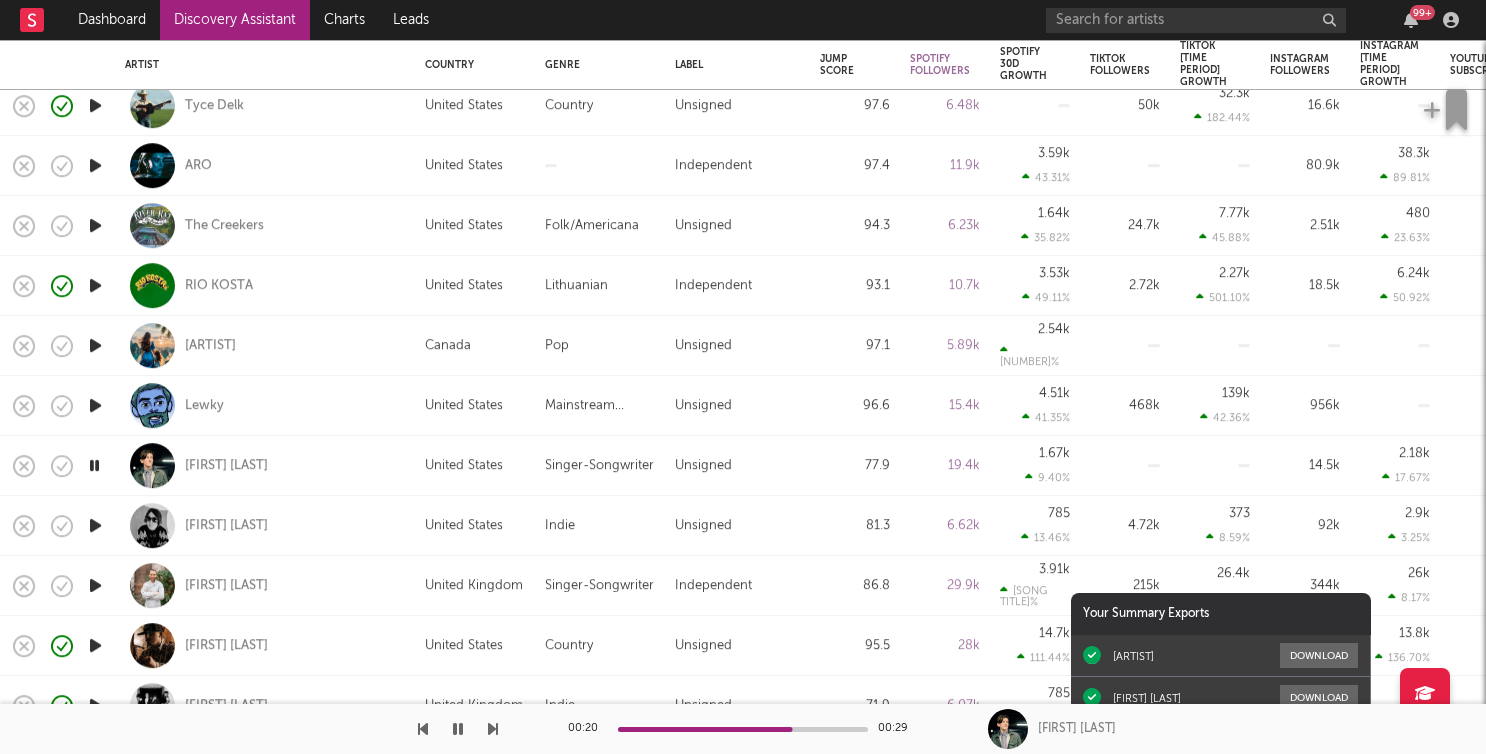 click at bounding box center [95, 525] 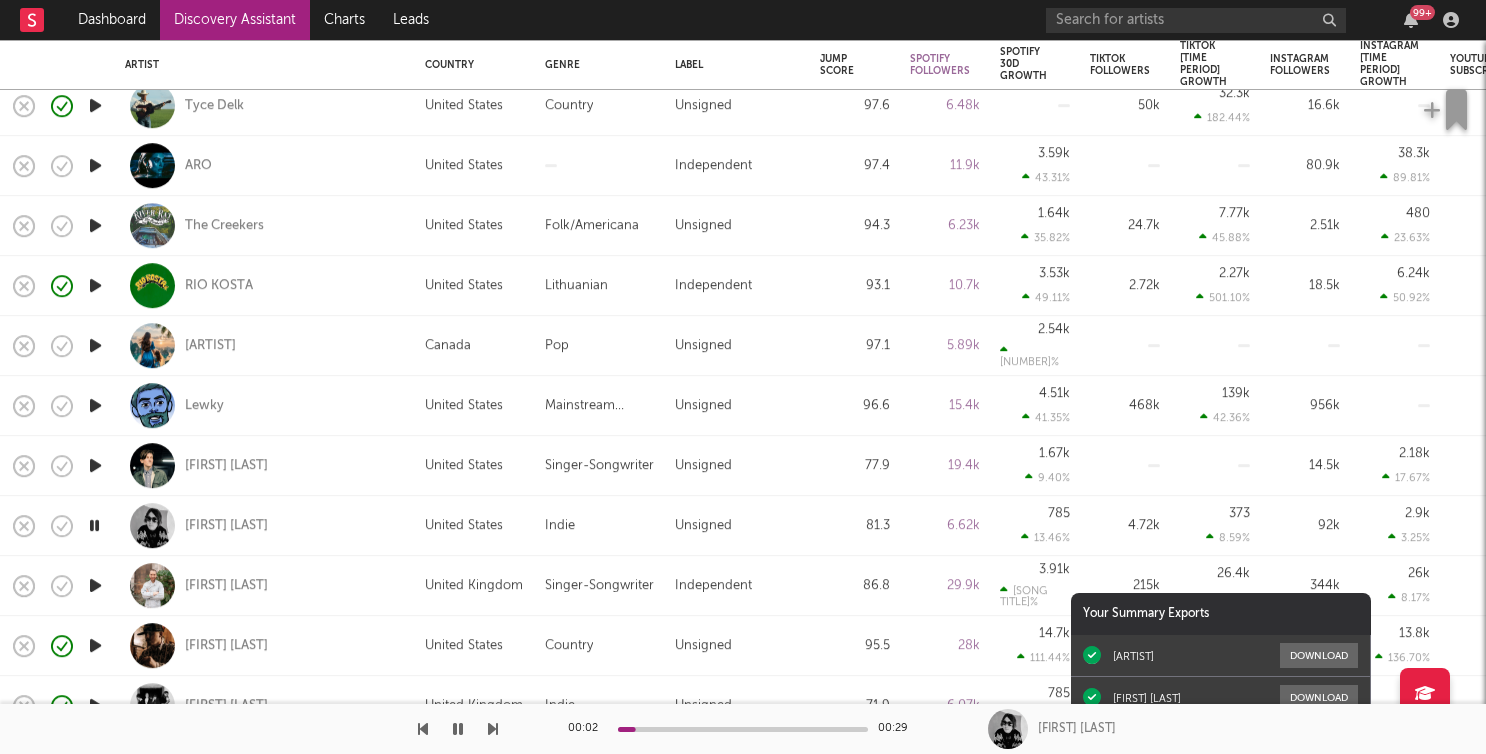 click at bounding box center (94, 525) 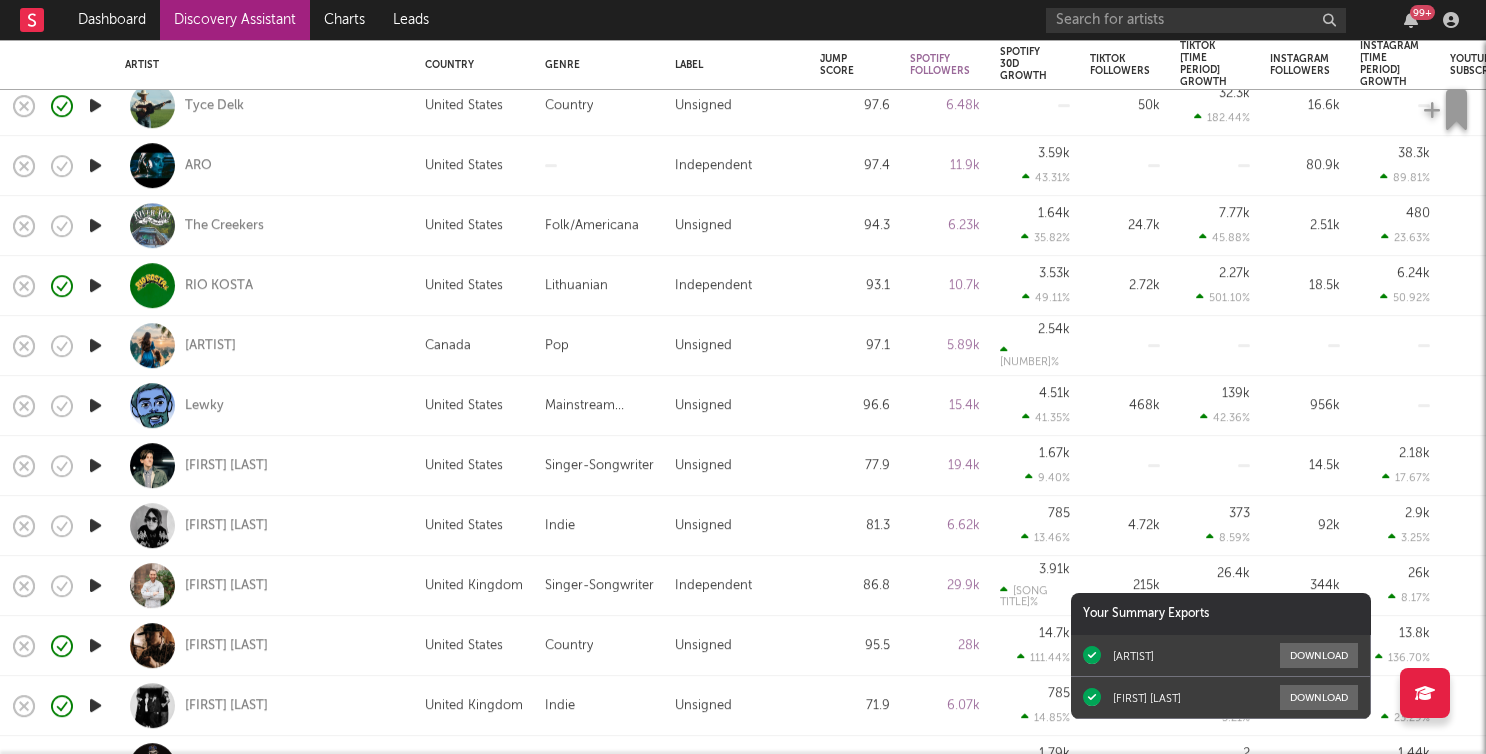 click on "[FIRST] [LAST]" at bounding box center [265, 465] 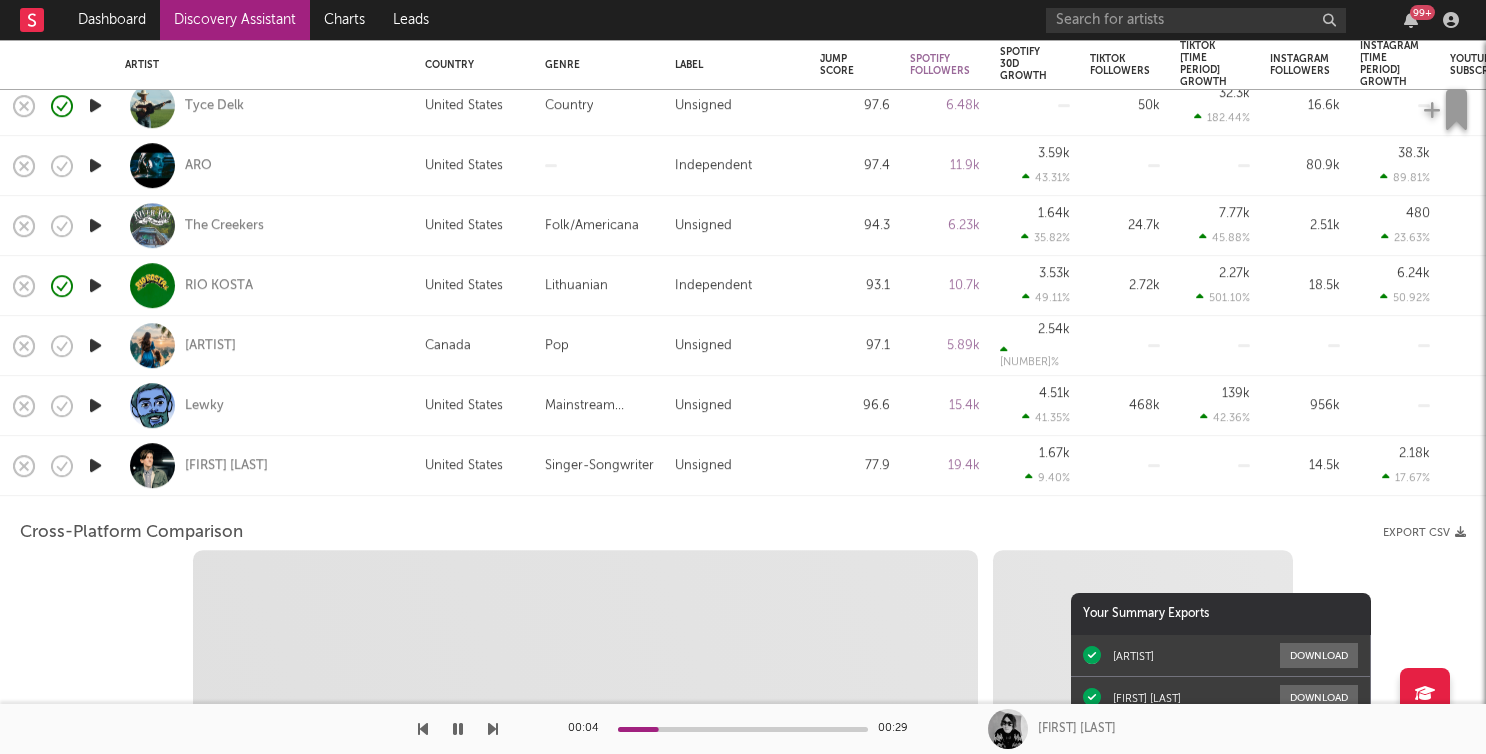 click on "[FIRST] [LAST]" at bounding box center [265, 465] 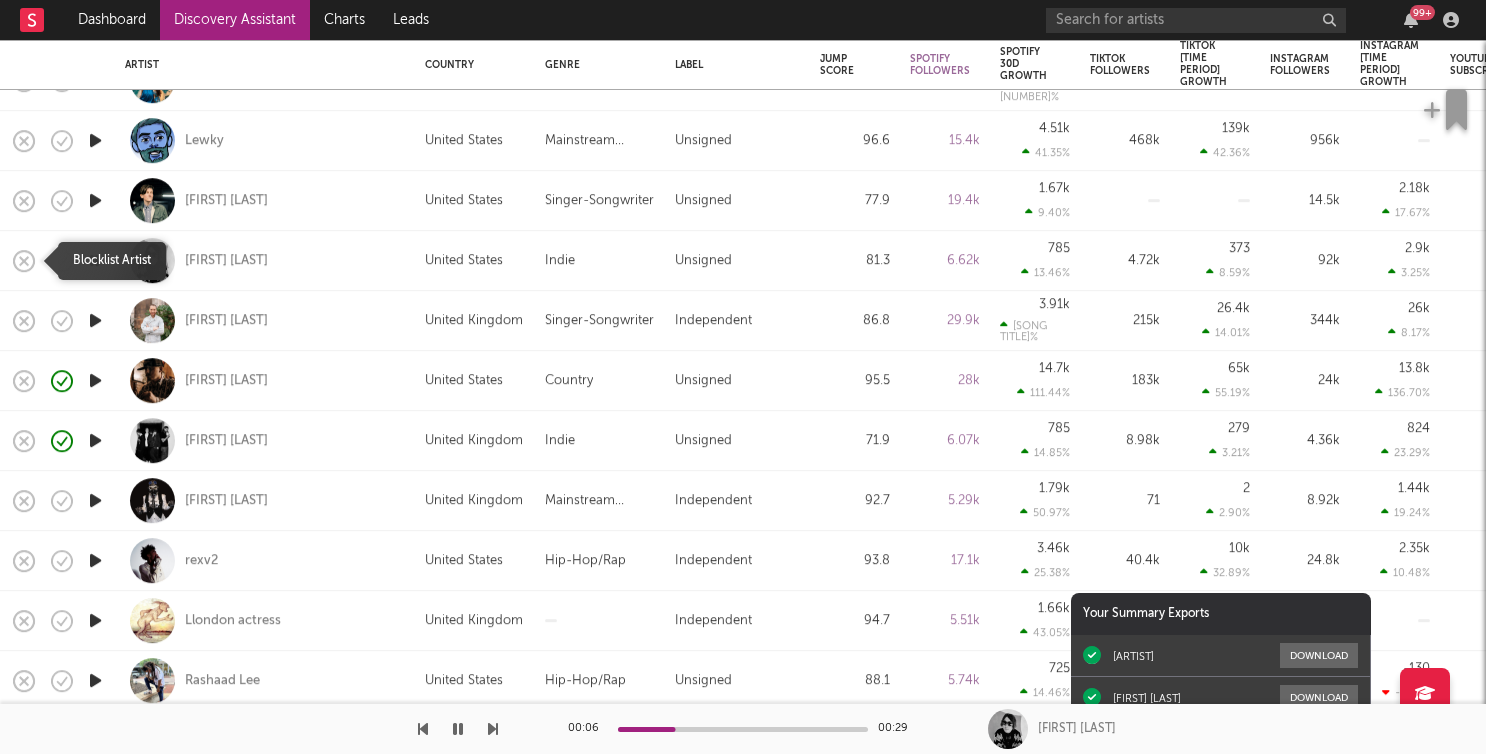 click 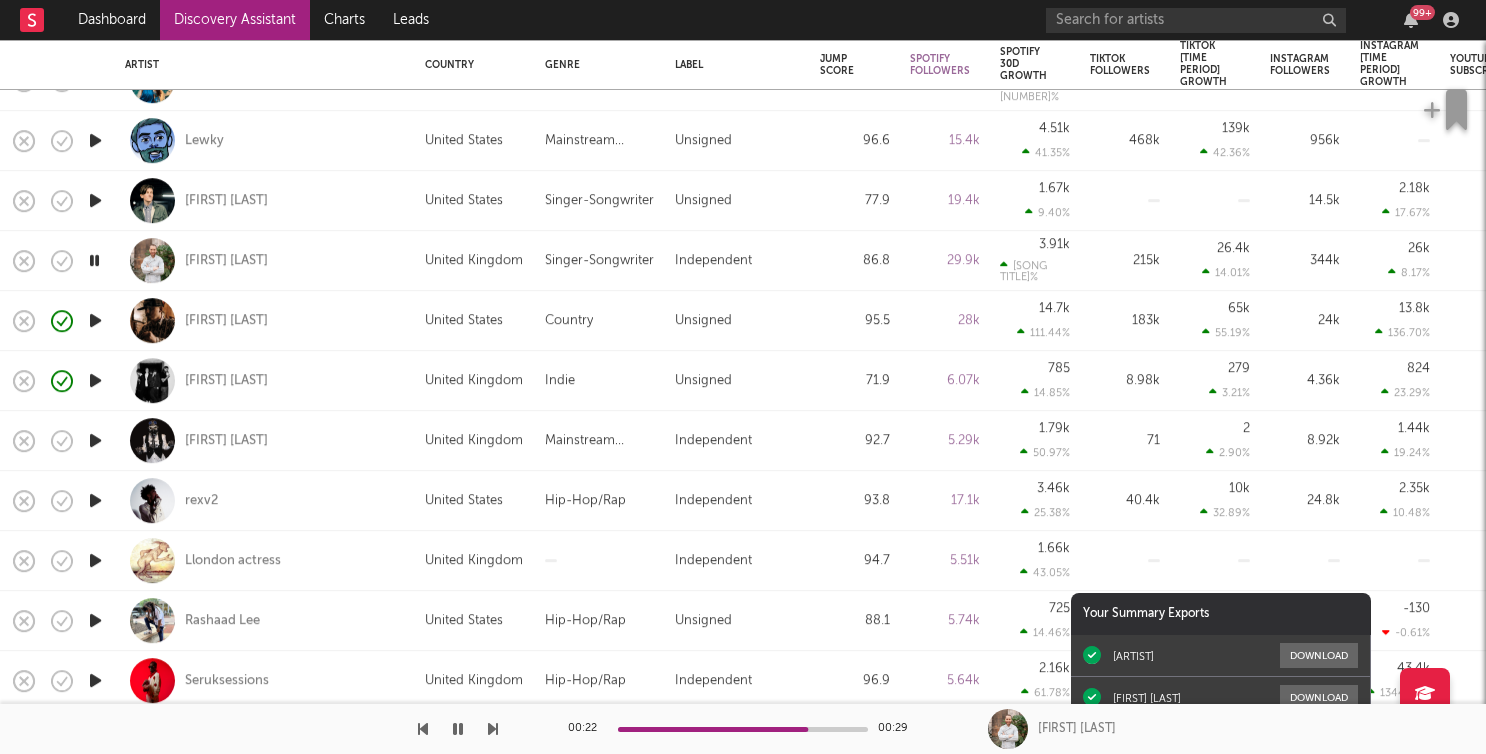click at bounding box center [95, 440] 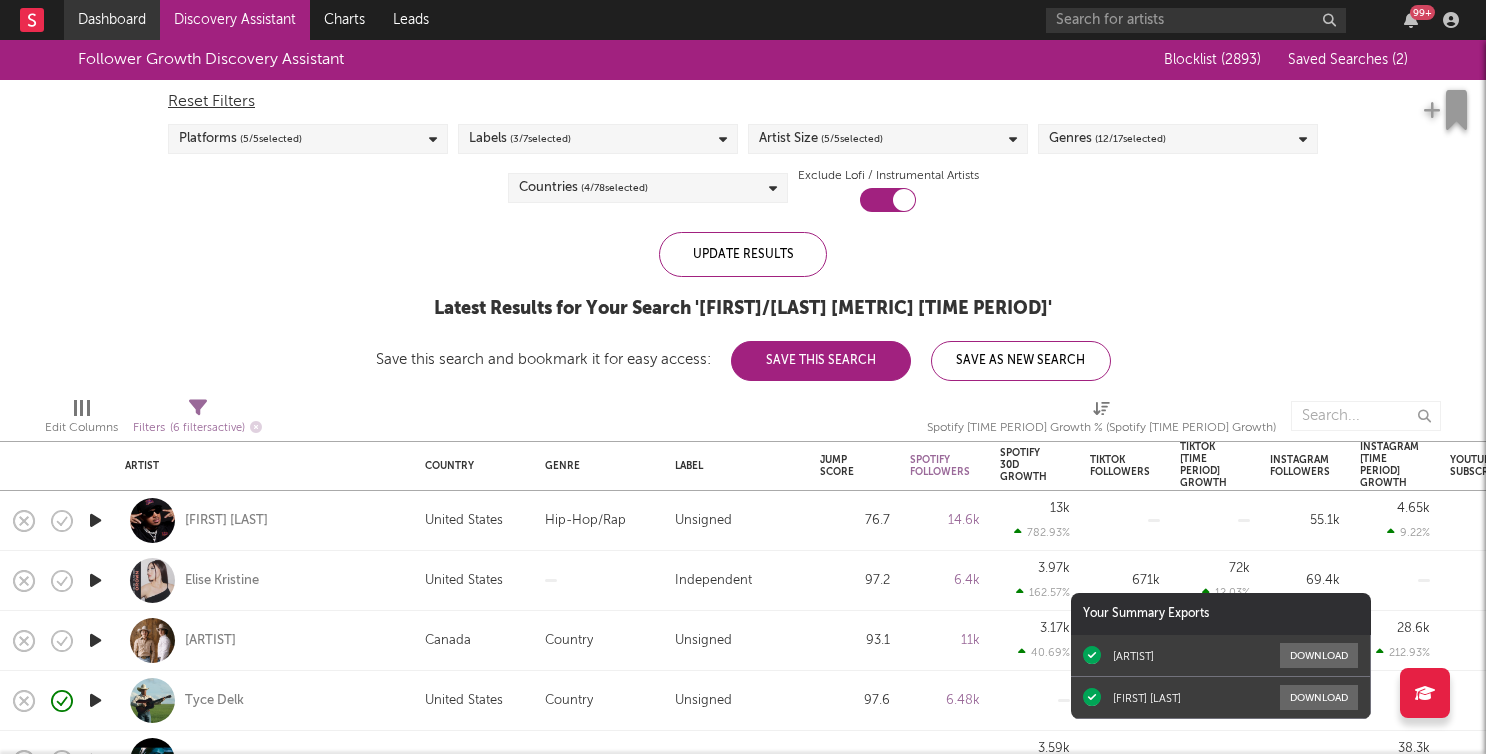 click on "Dashboard" at bounding box center [112, 20] 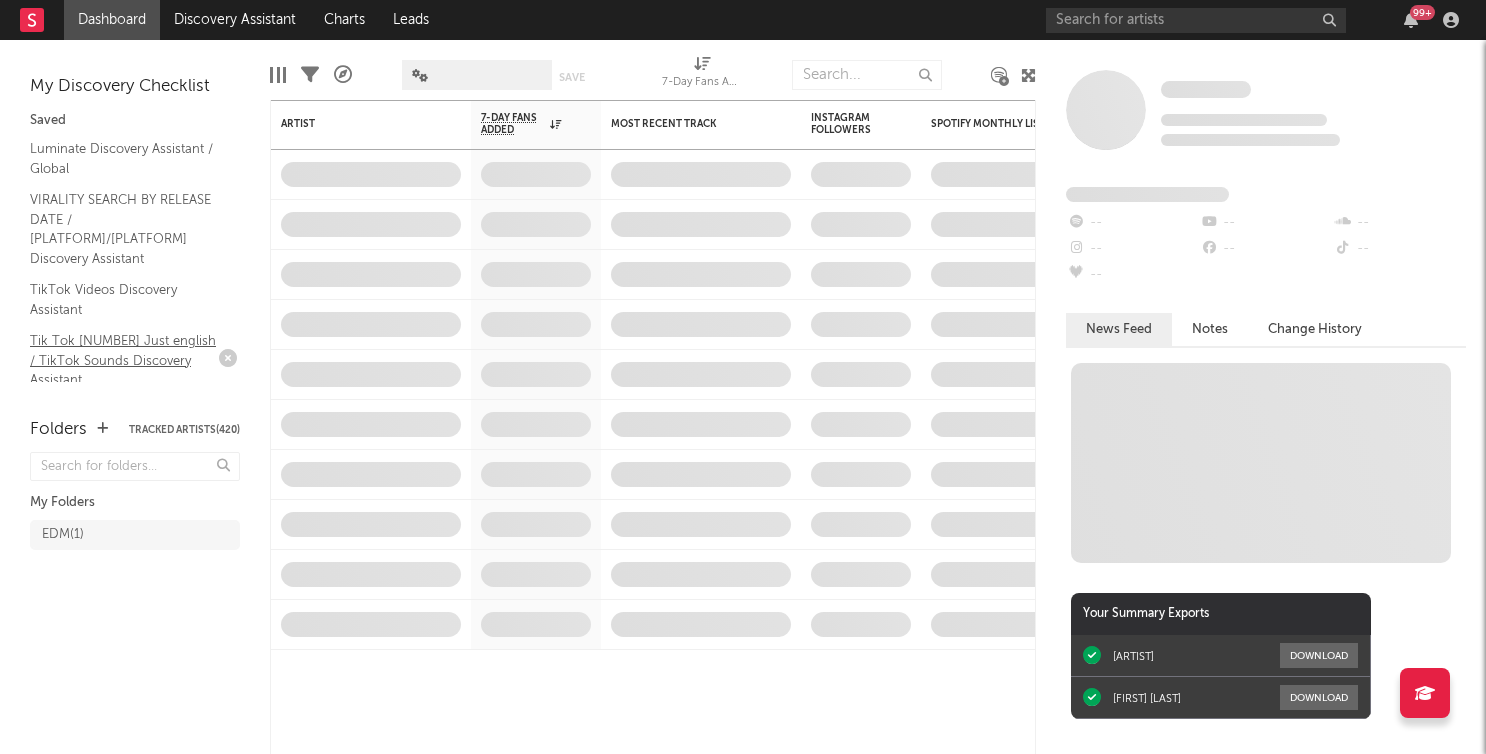 scroll, scrollTop: 141, scrollLeft: 0, axis: vertical 